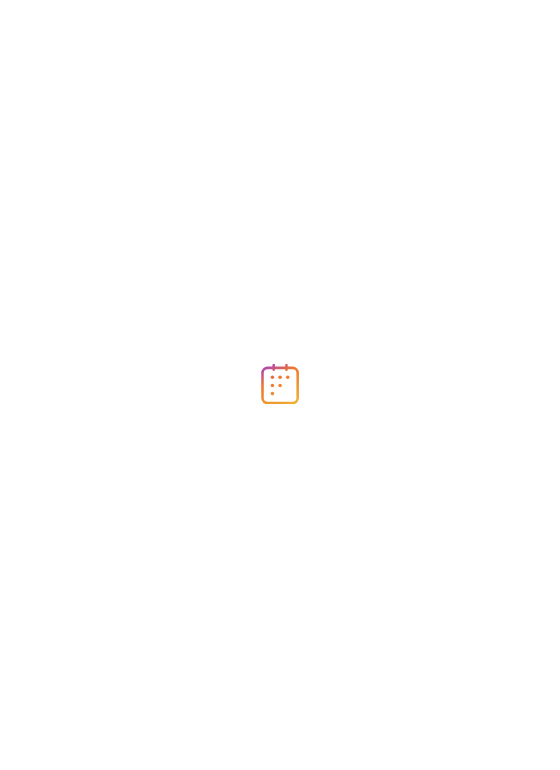 scroll, scrollTop: 0, scrollLeft: 0, axis: both 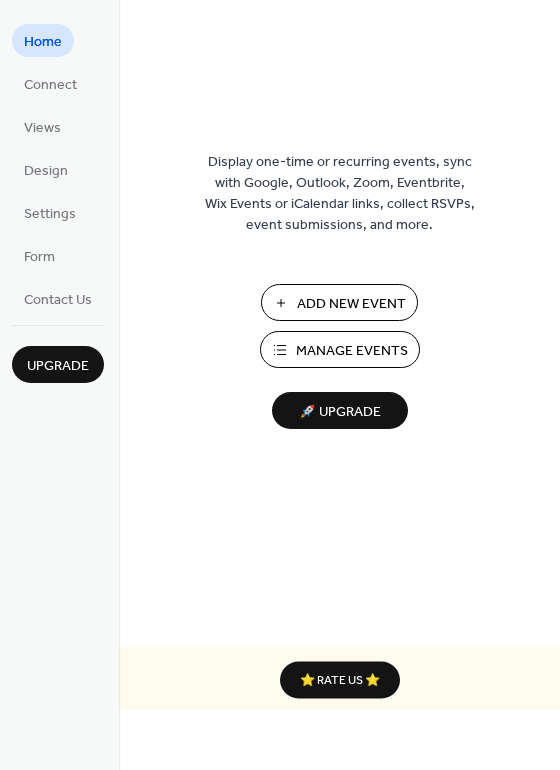 click on "Add New Event" at bounding box center [339, 302] 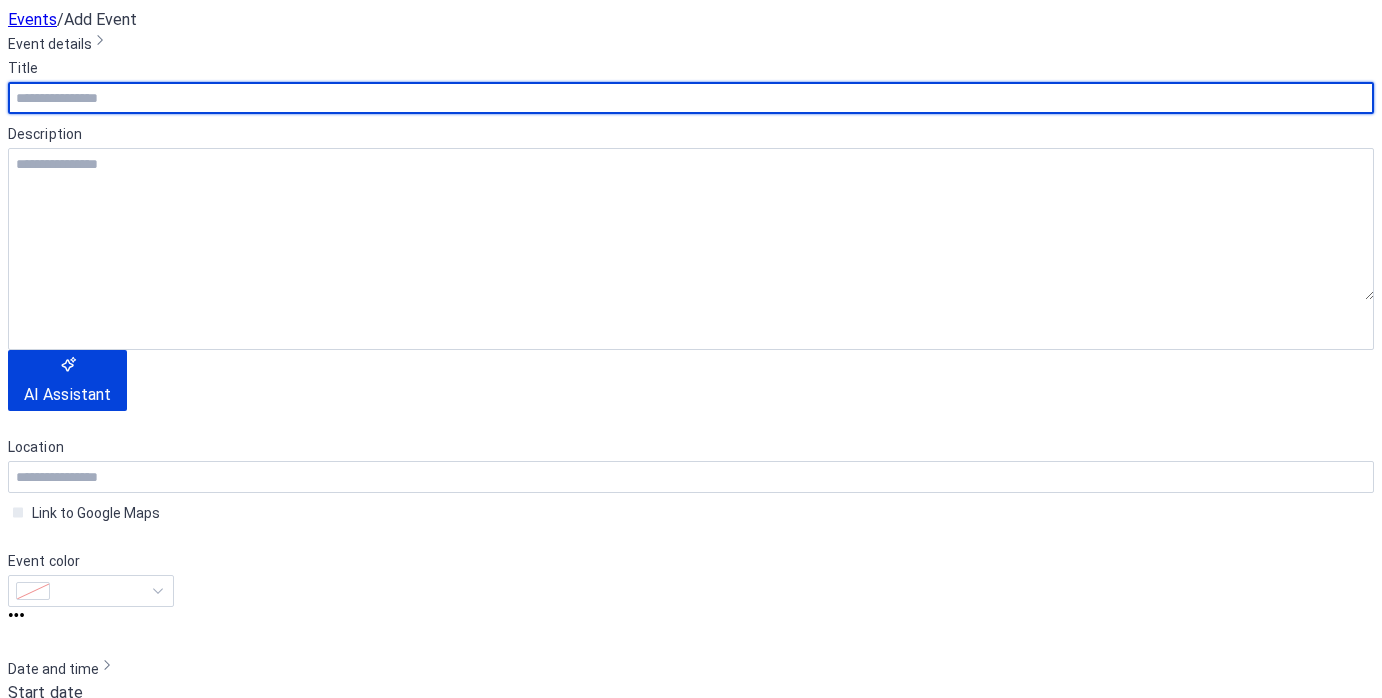 scroll, scrollTop: 0, scrollLeft: 0, axis: both 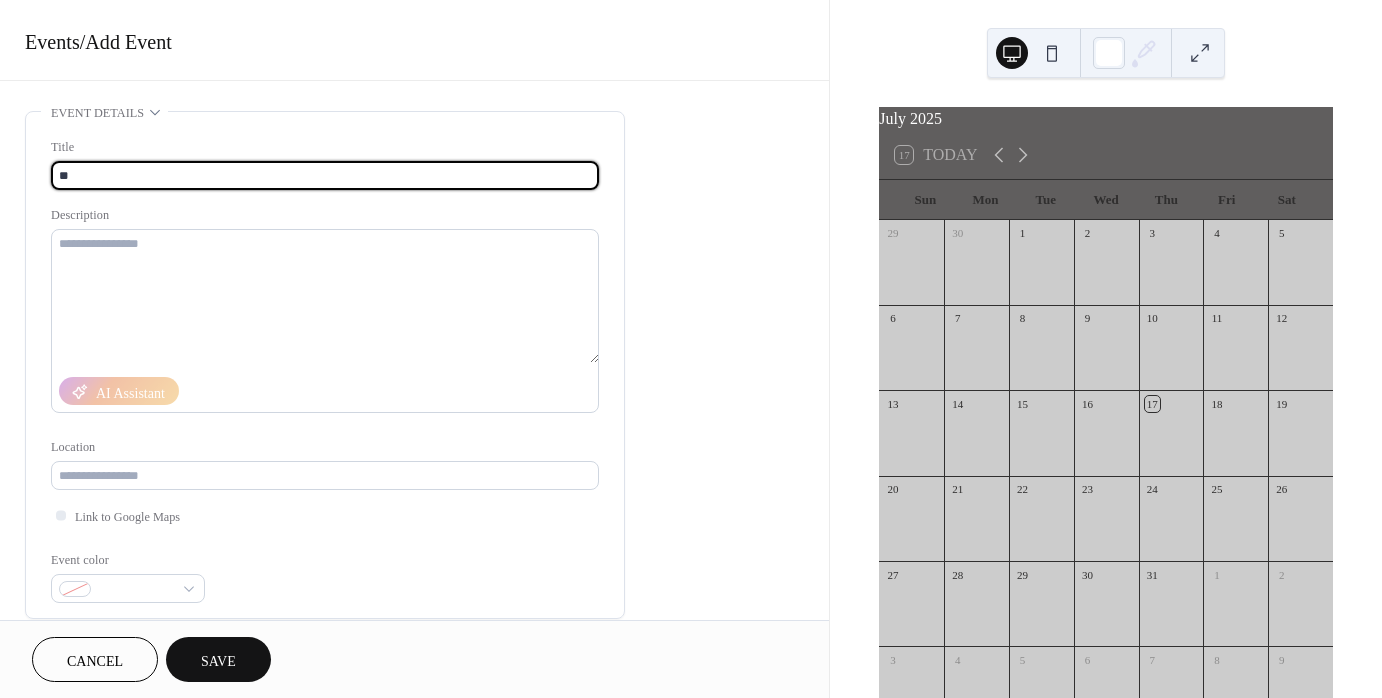 type on "*" 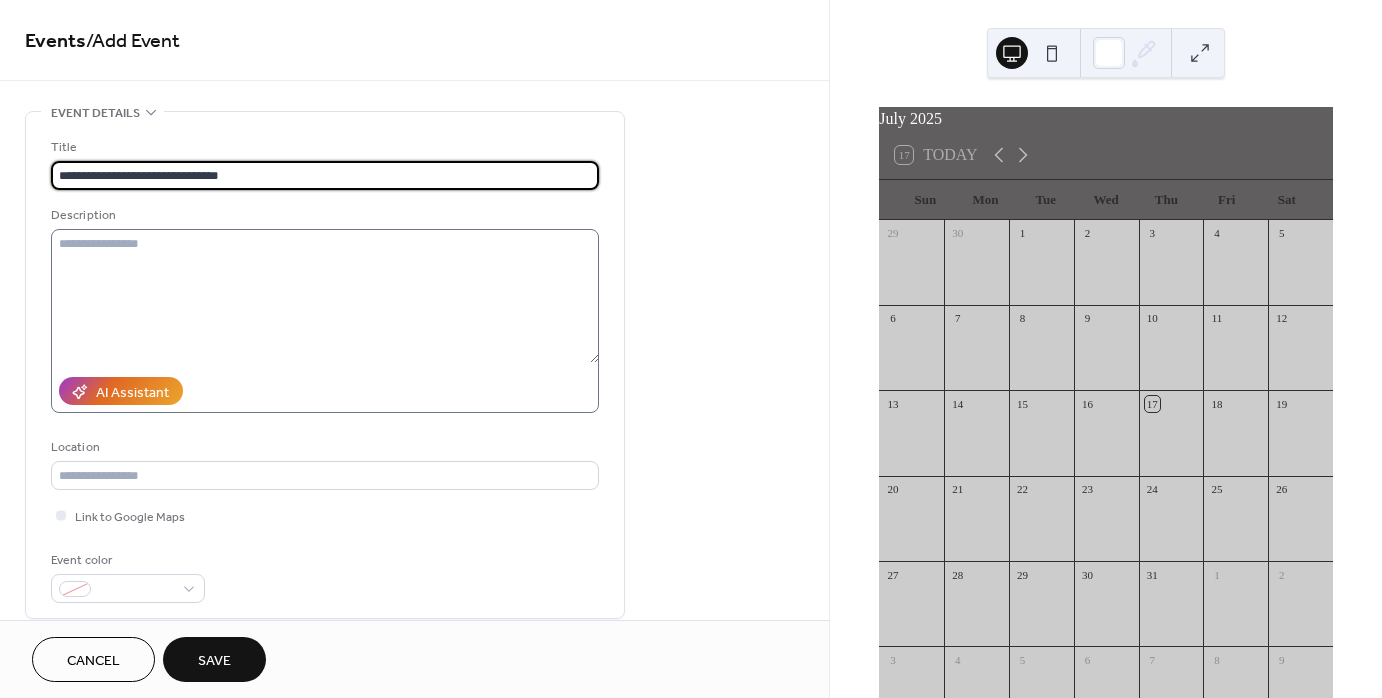 type on "**********" 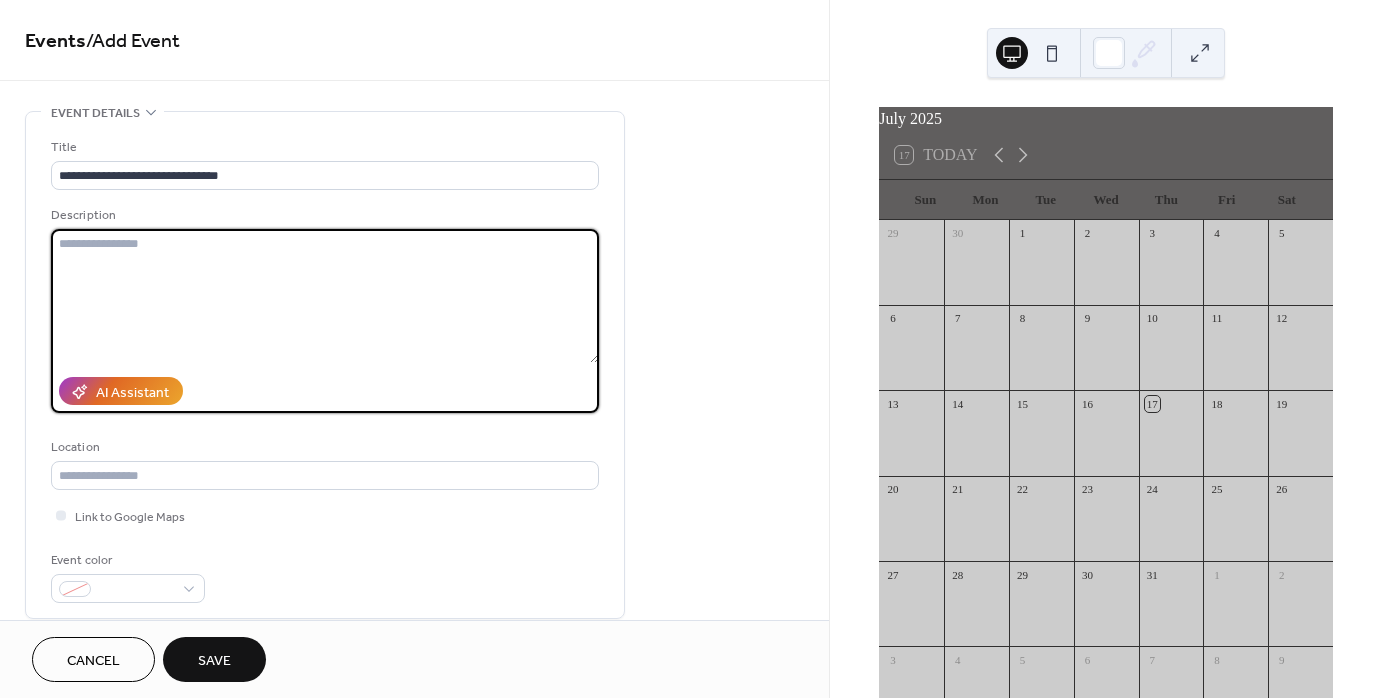 click at bounding box center (325, 296) 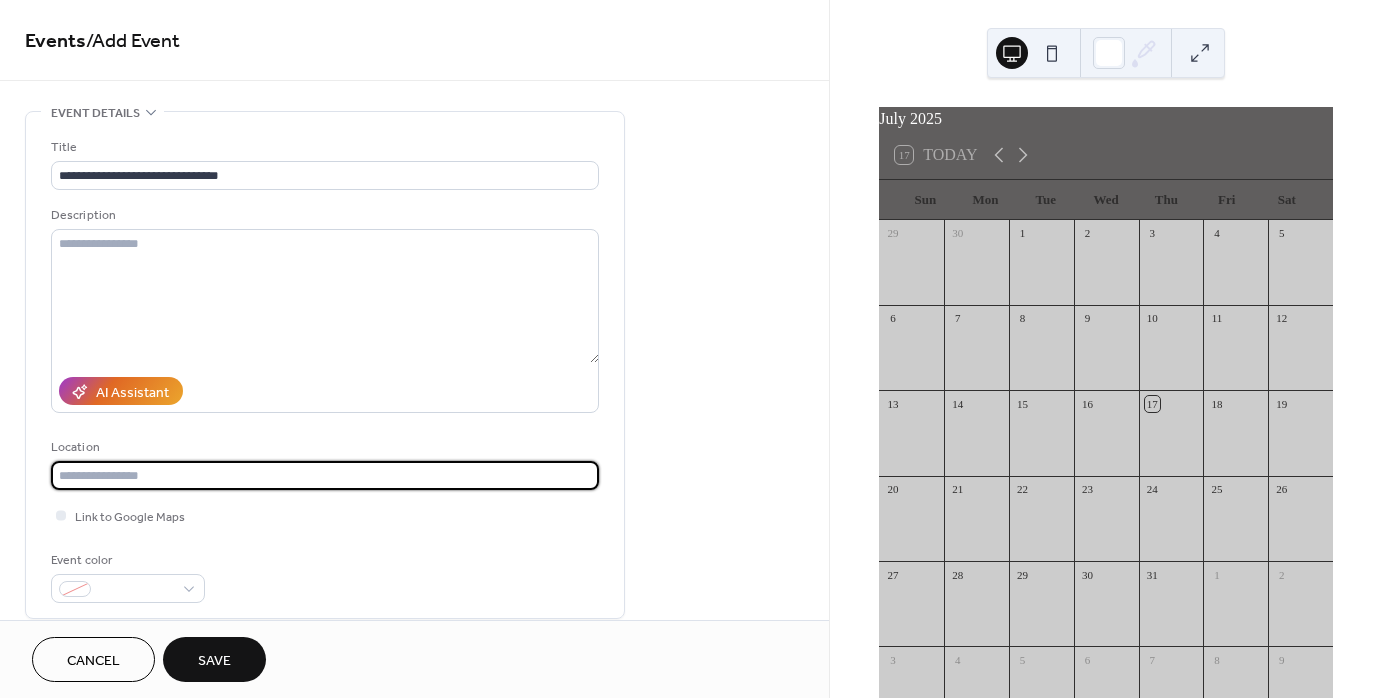 click at bounding box center [325, 475] 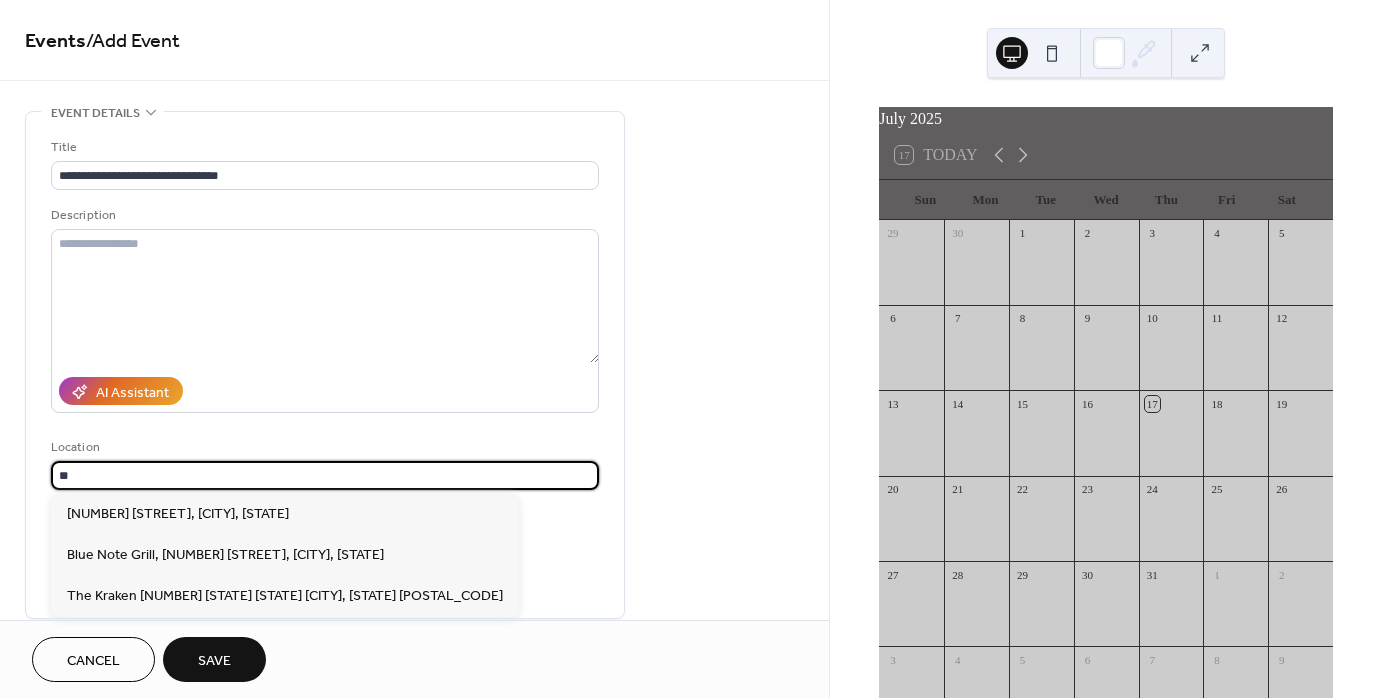 type on "*" 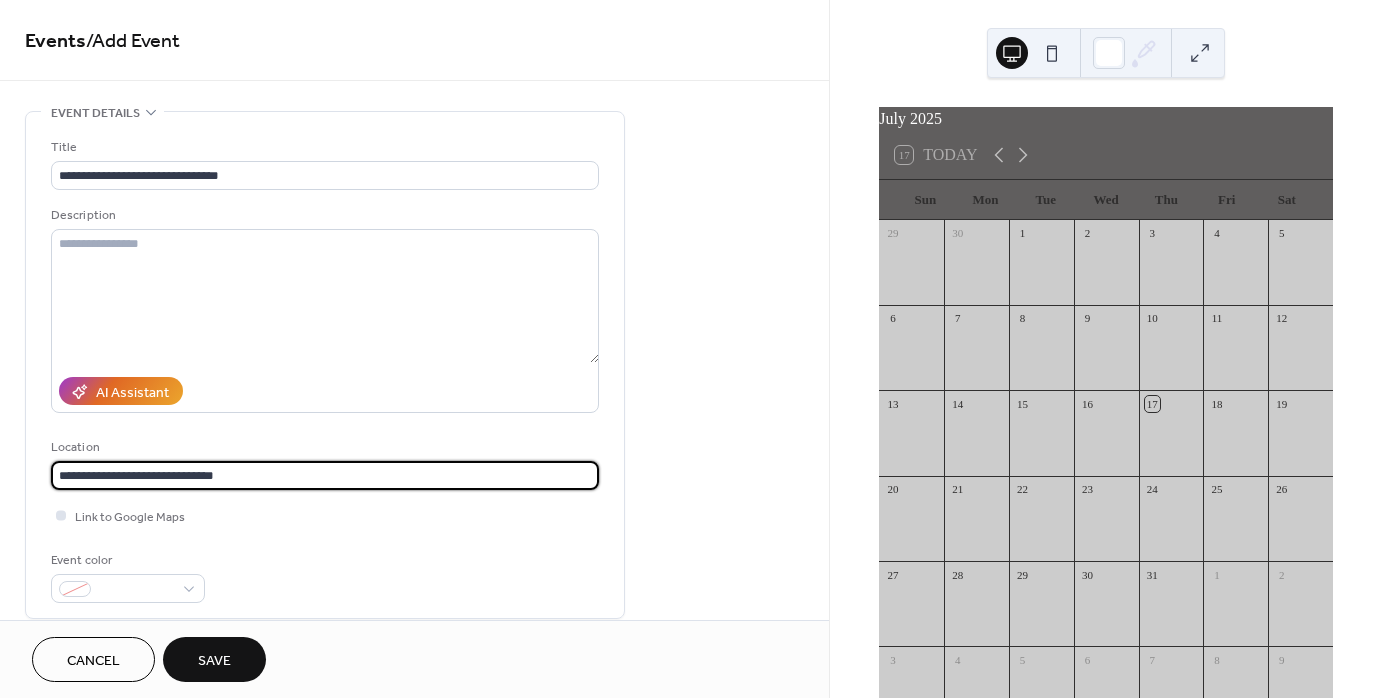 type on "**********" 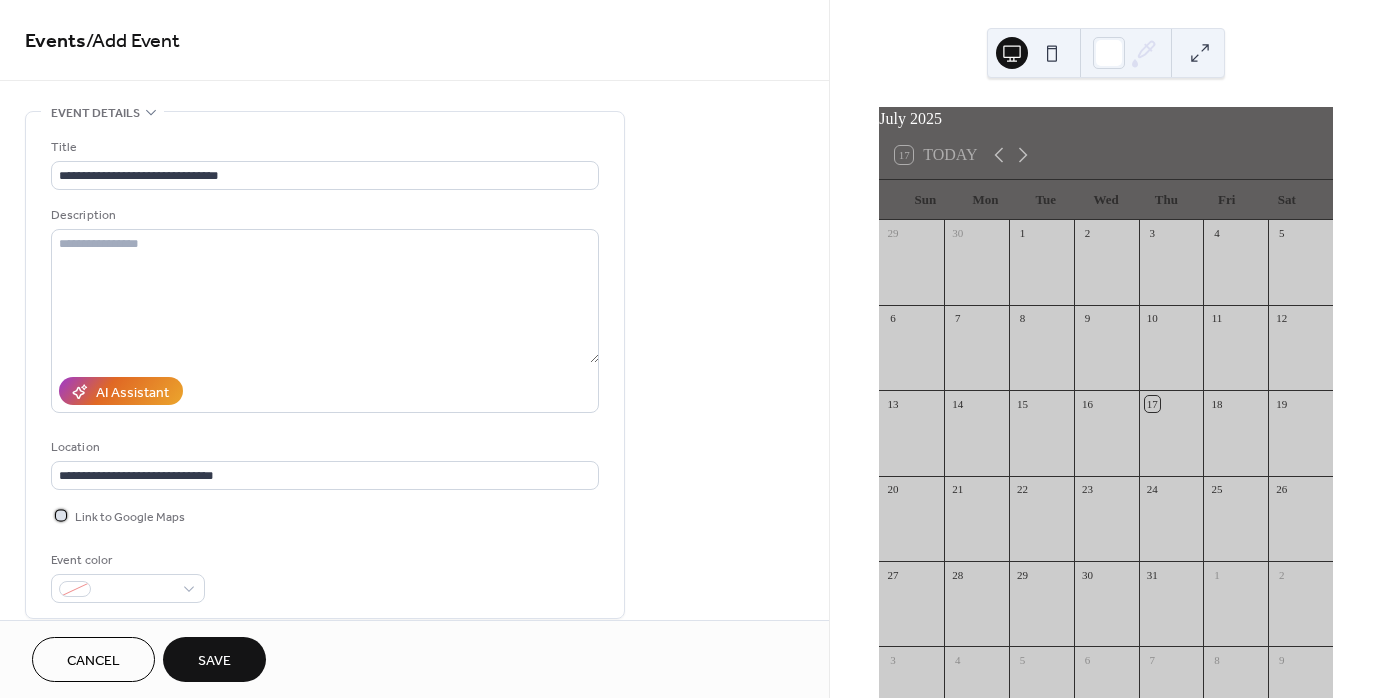 click on "Link to Google Maps" at bounding box center [130, 517] 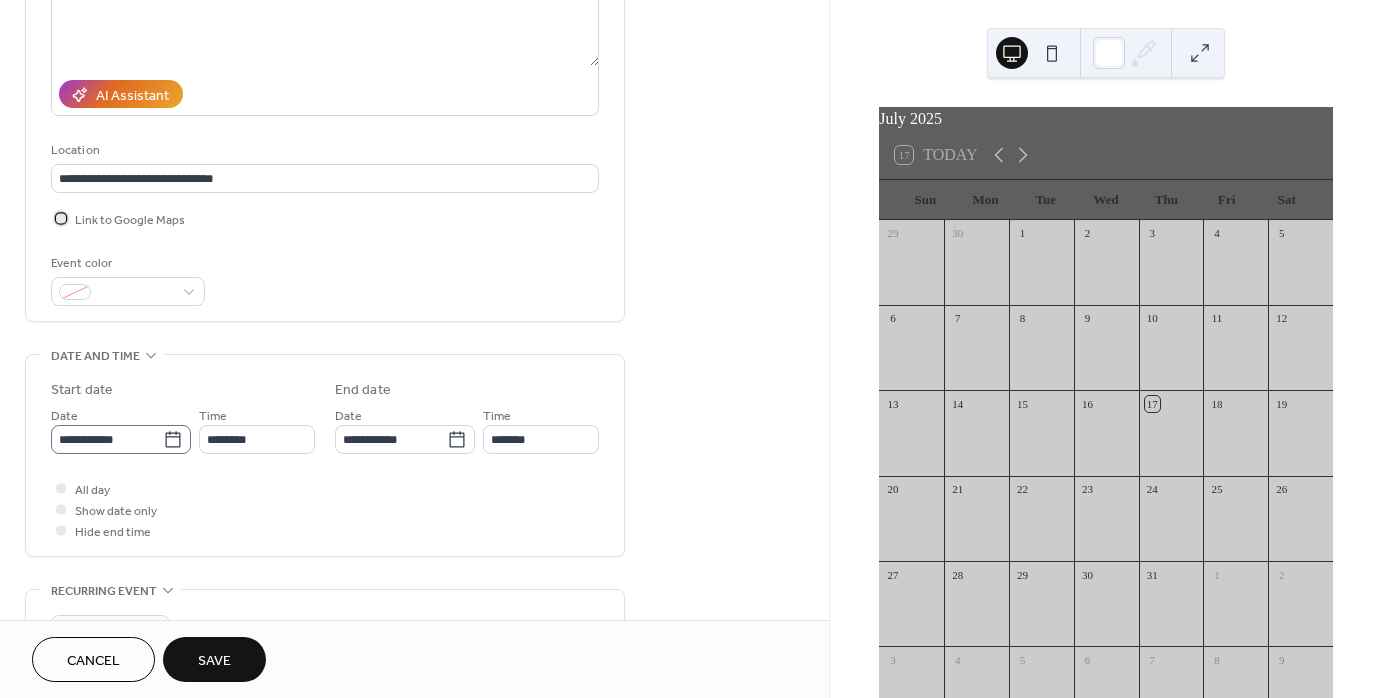 scroll, scrollTop: 299, scrollLeft: 0, axis: vertical 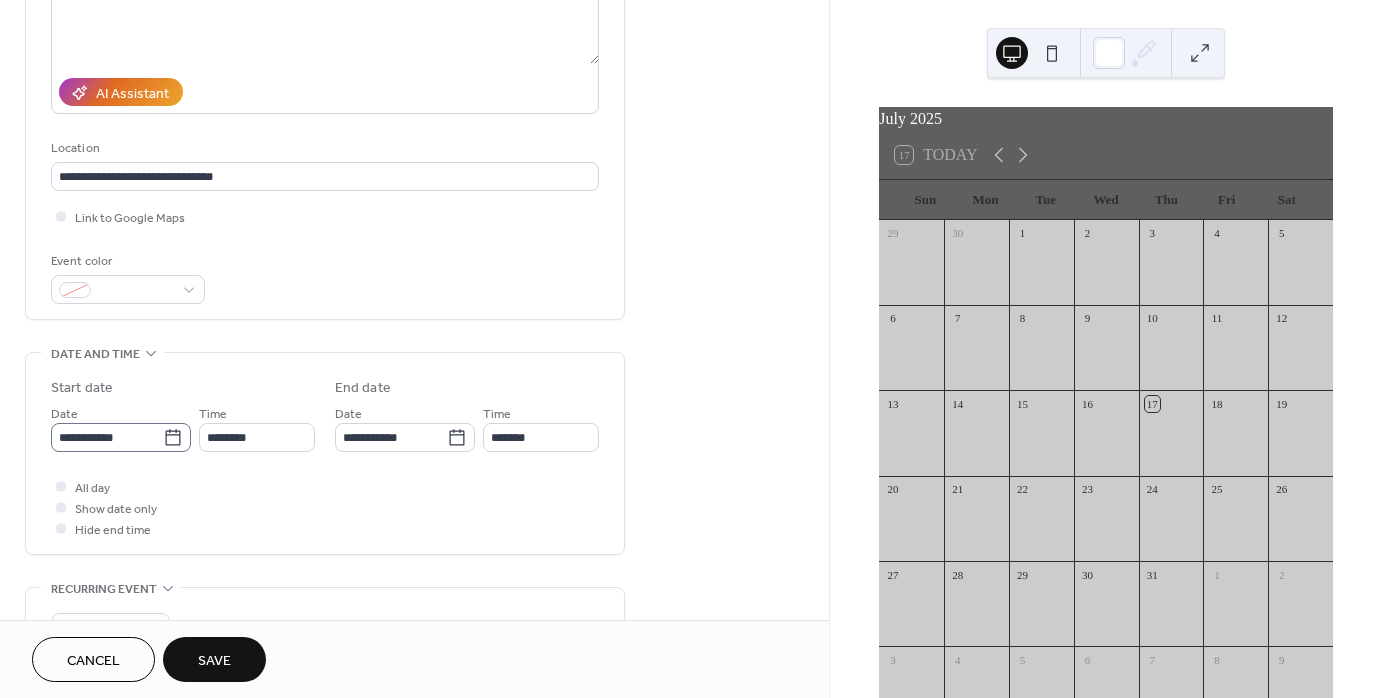 click 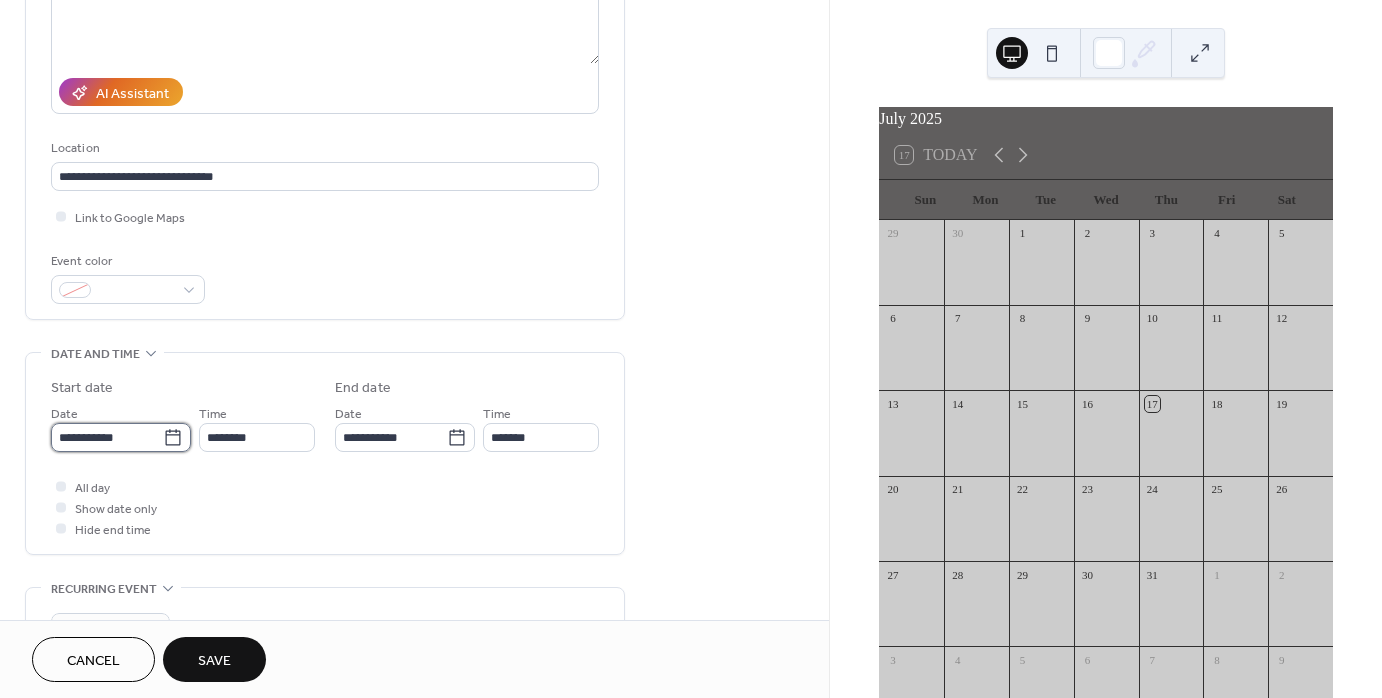 click on "**********" at bounding box center [107, 437] 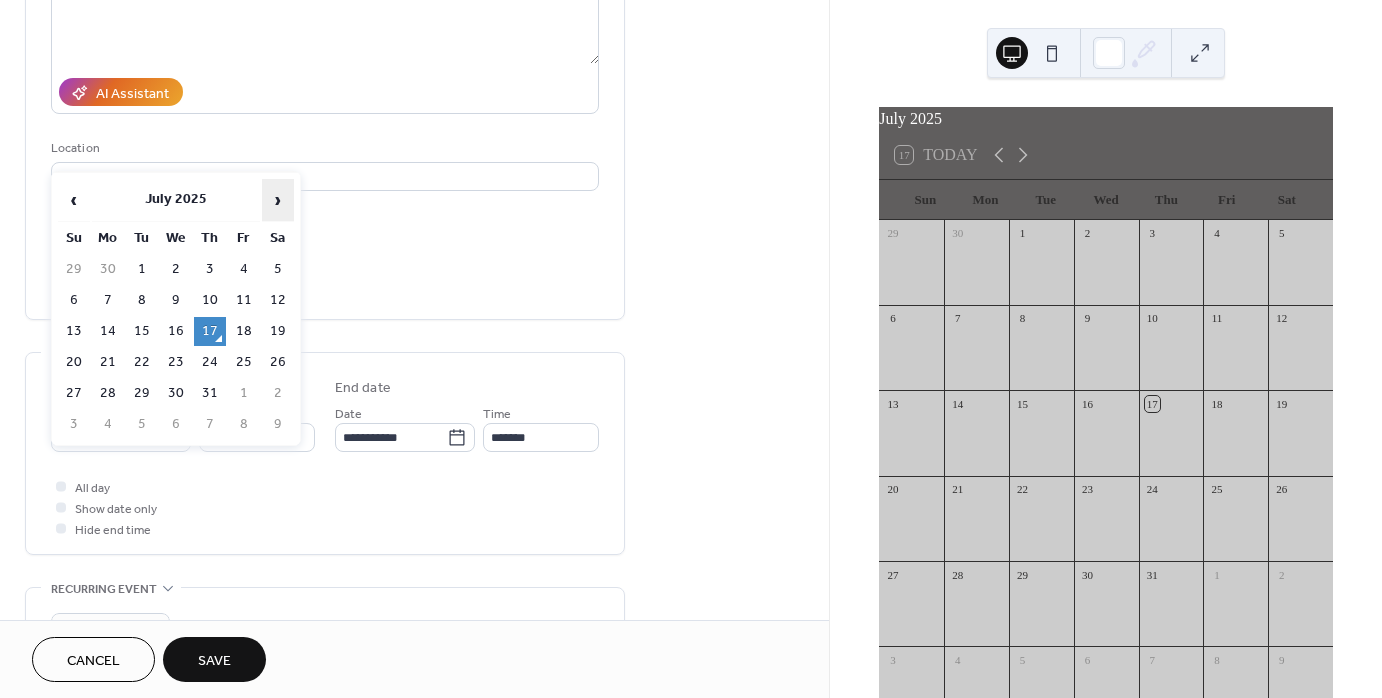 click on "›" at bounding box center (278, 200) 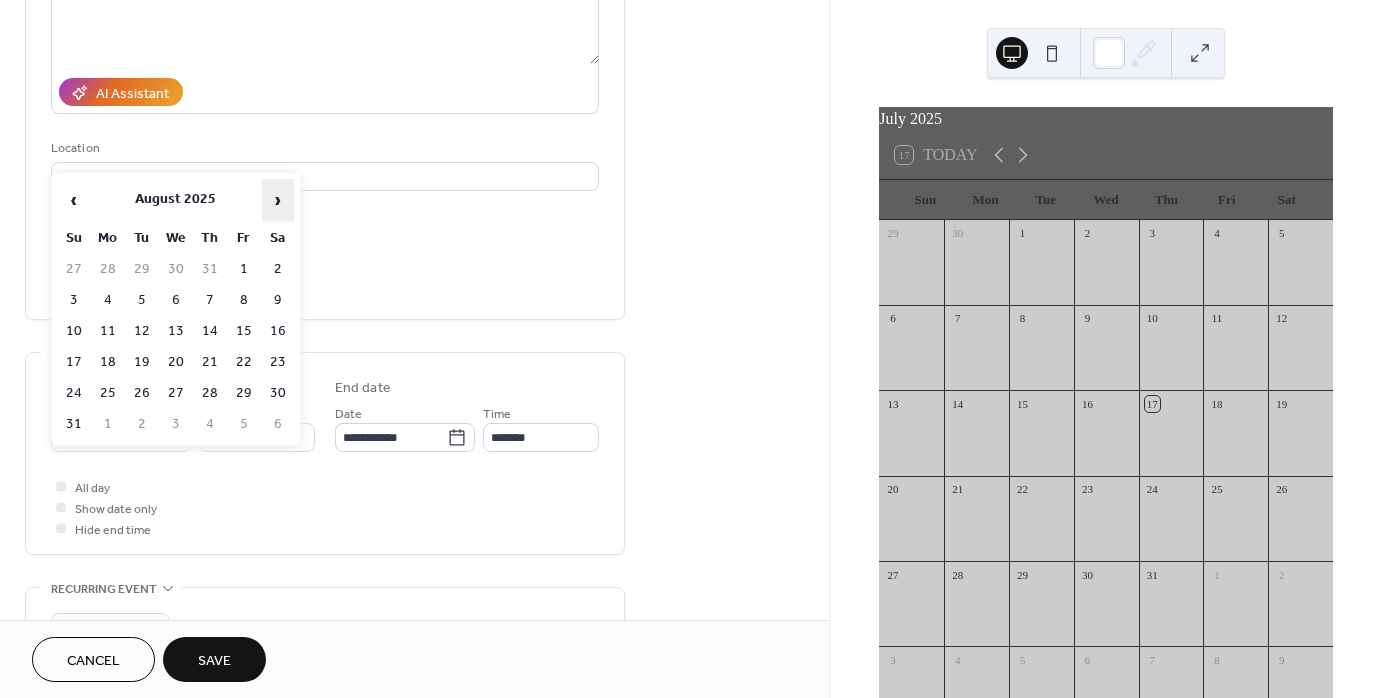 click on "›" at bounding box center (278, 200) 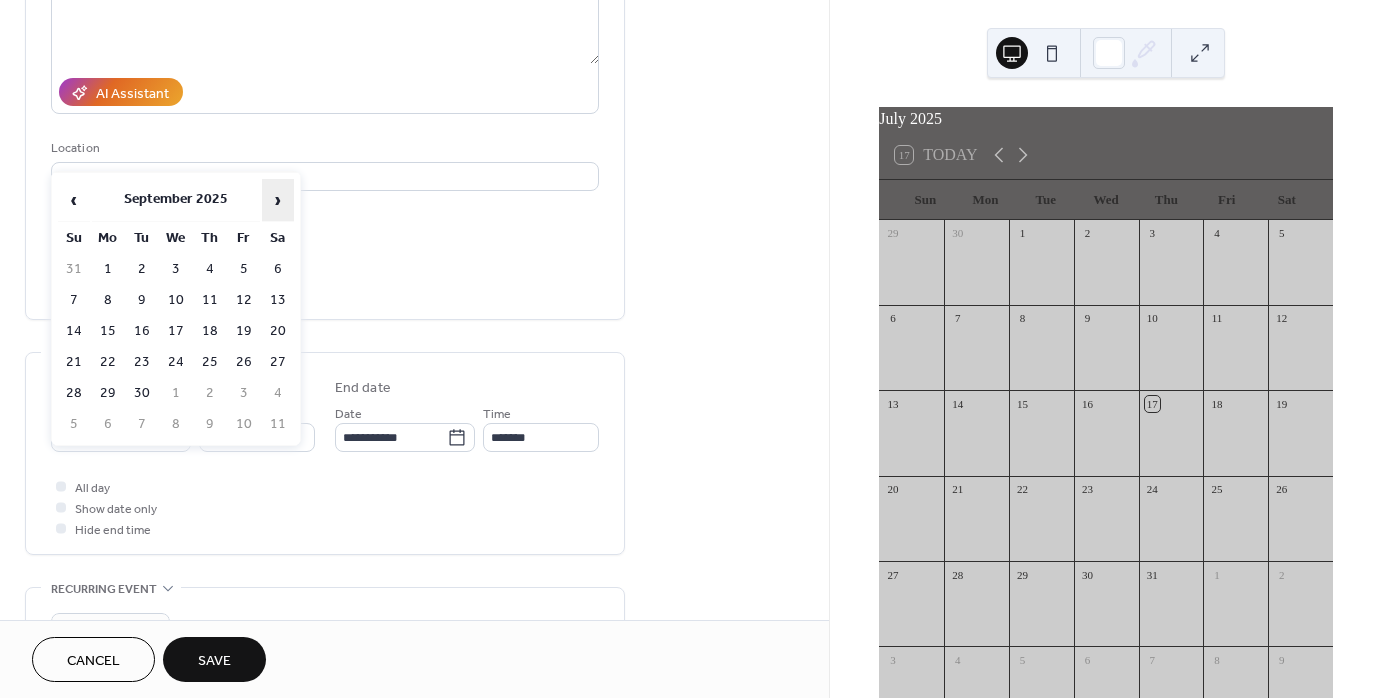 click on "›" at bounding box center (278, 200) 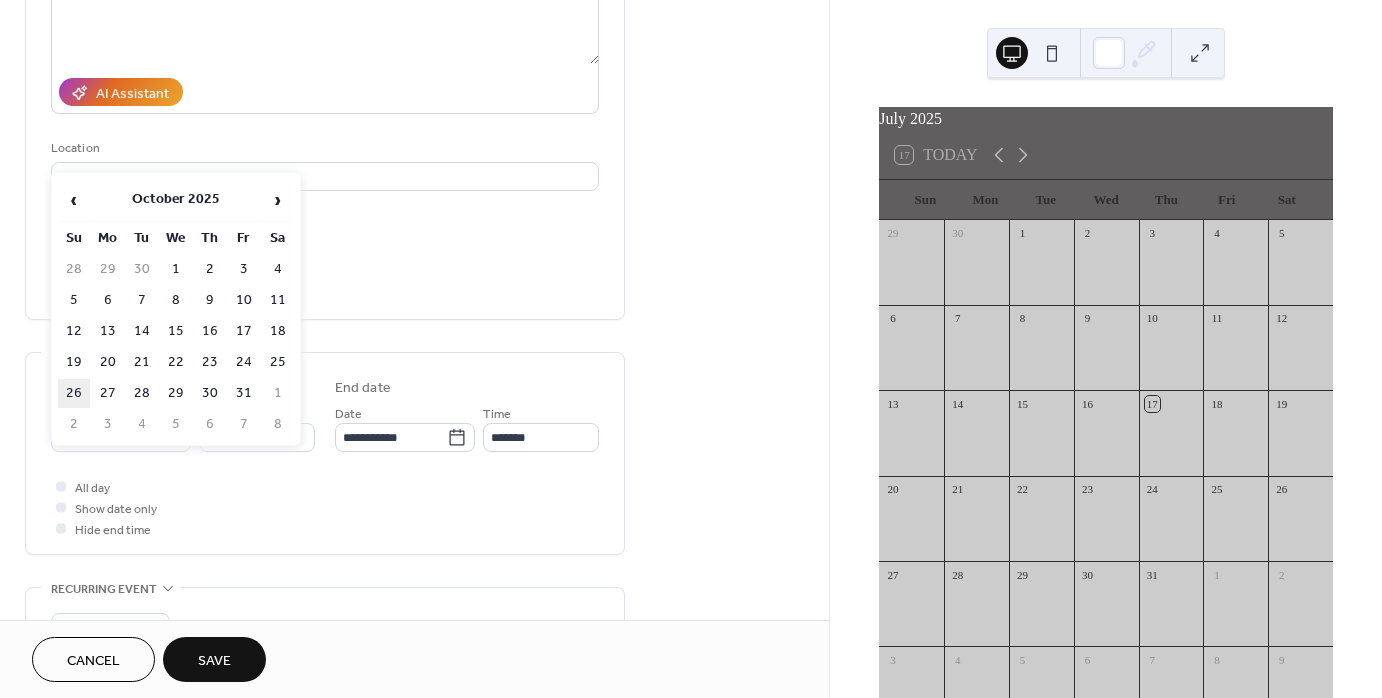 click on "26" at bounding box center [74, 393] 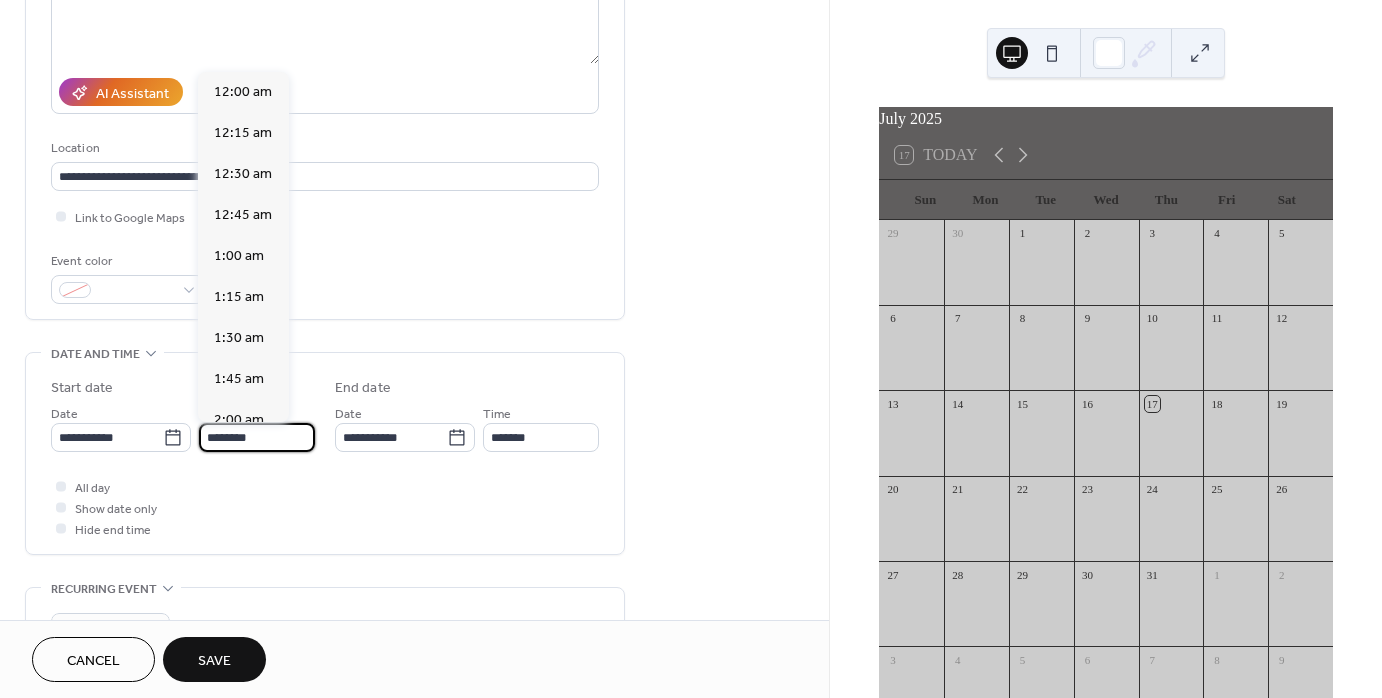 scroll, scrollTop: 1968, scrollLeft: 0, axis: vertical 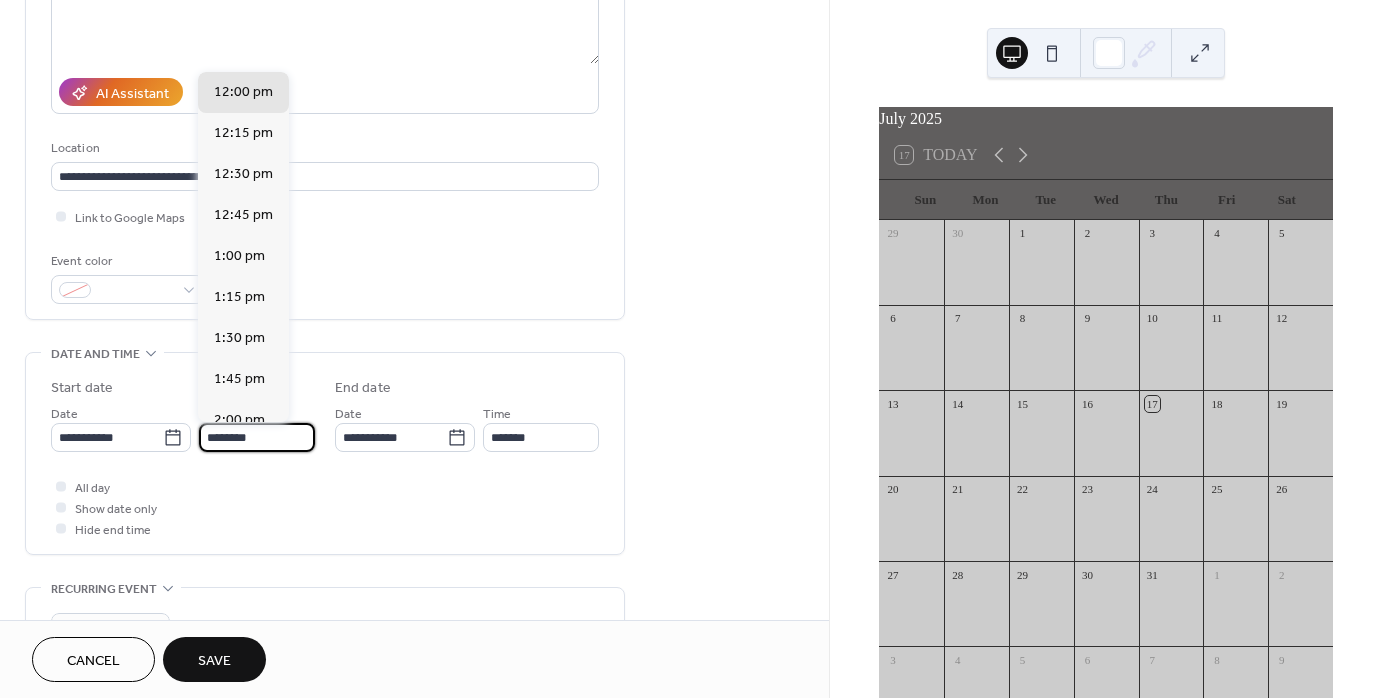 click on "********" at bounding box center [257, 437] 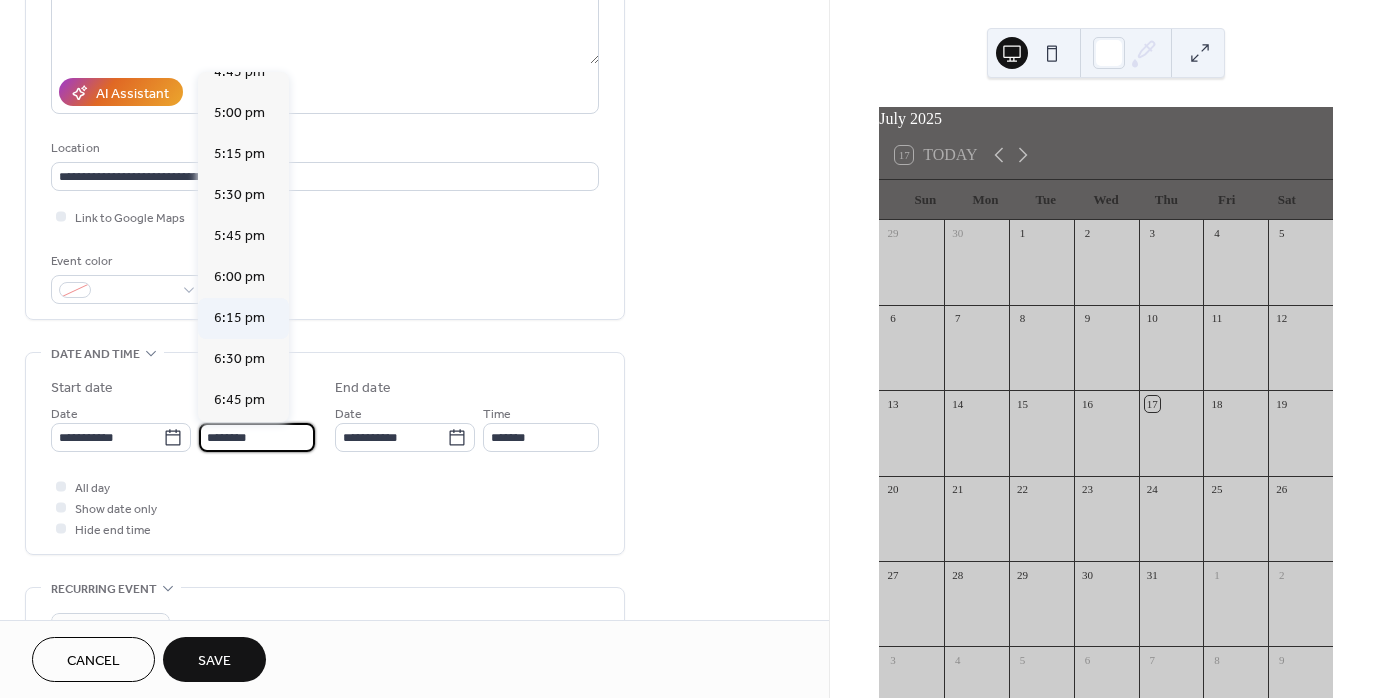 scroll, scrollTop: 2768, scrollLeft: 0, axis: vertical 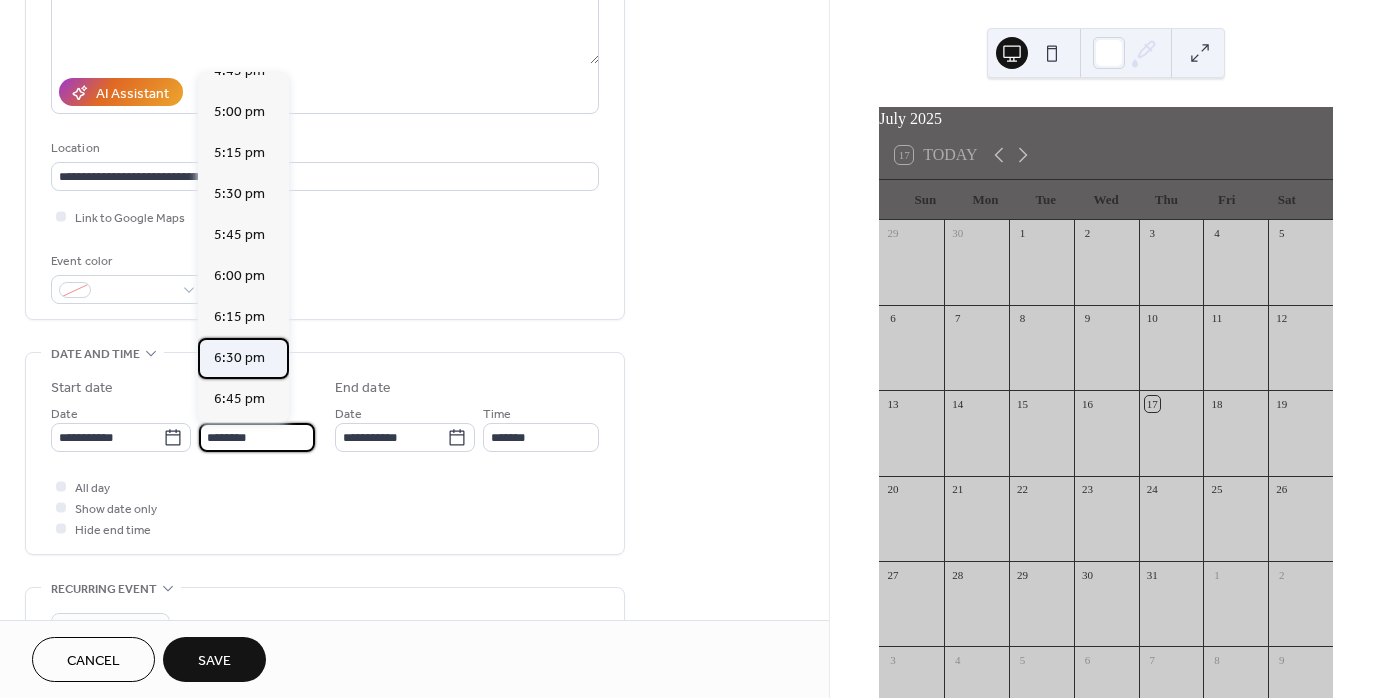 click on "6:30 pm" at bounding box center [239, 358] 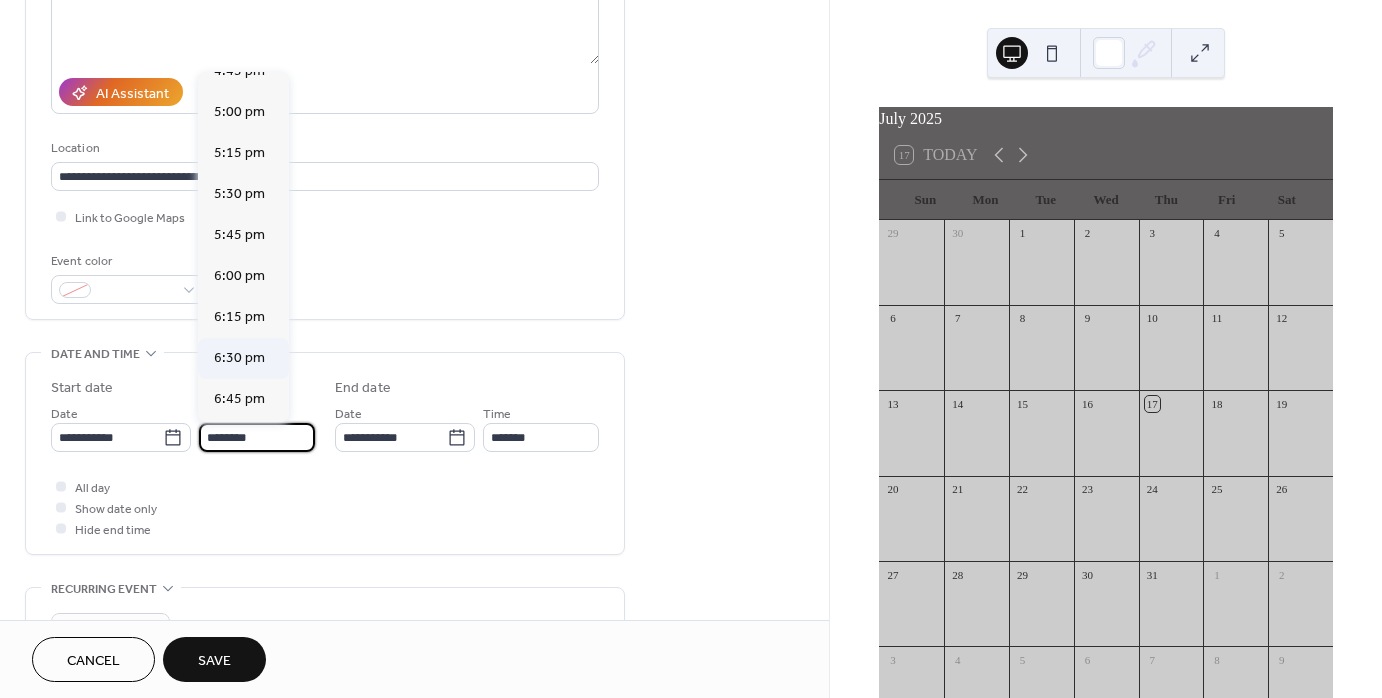 type on "*******" 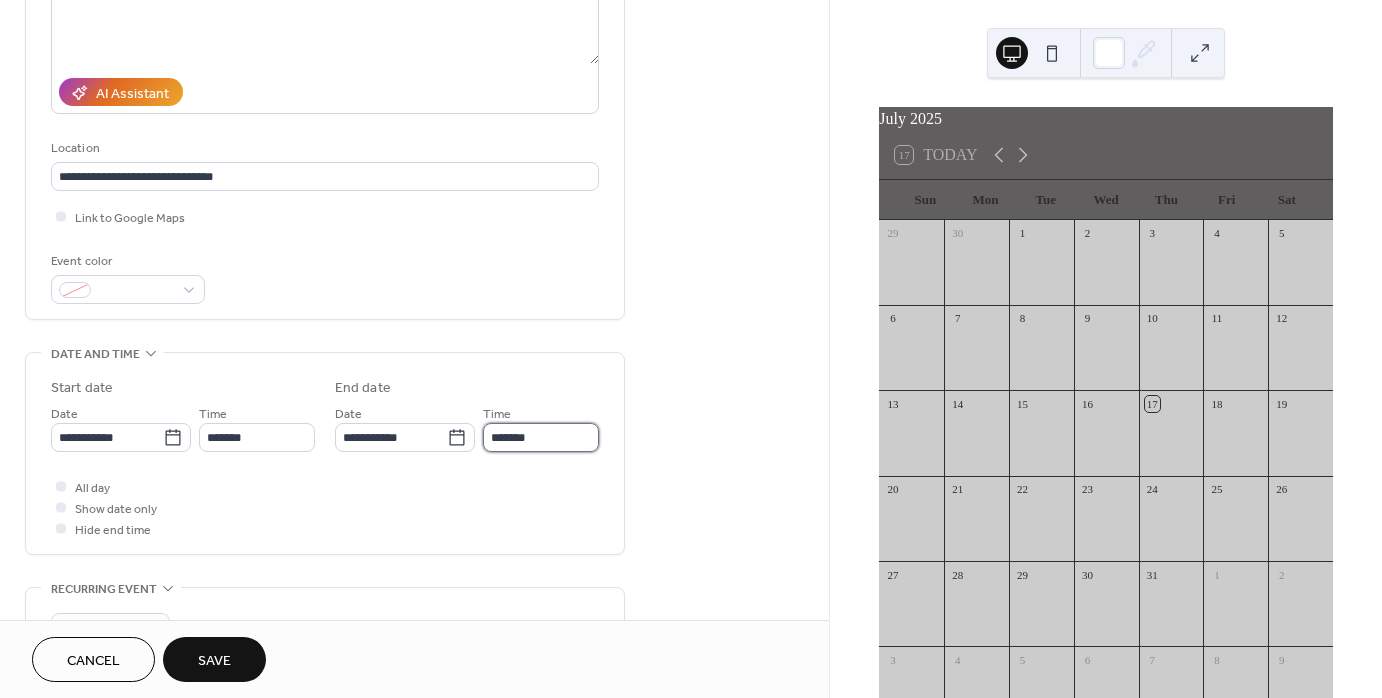click on "*******" at bounding box center [541, 437] 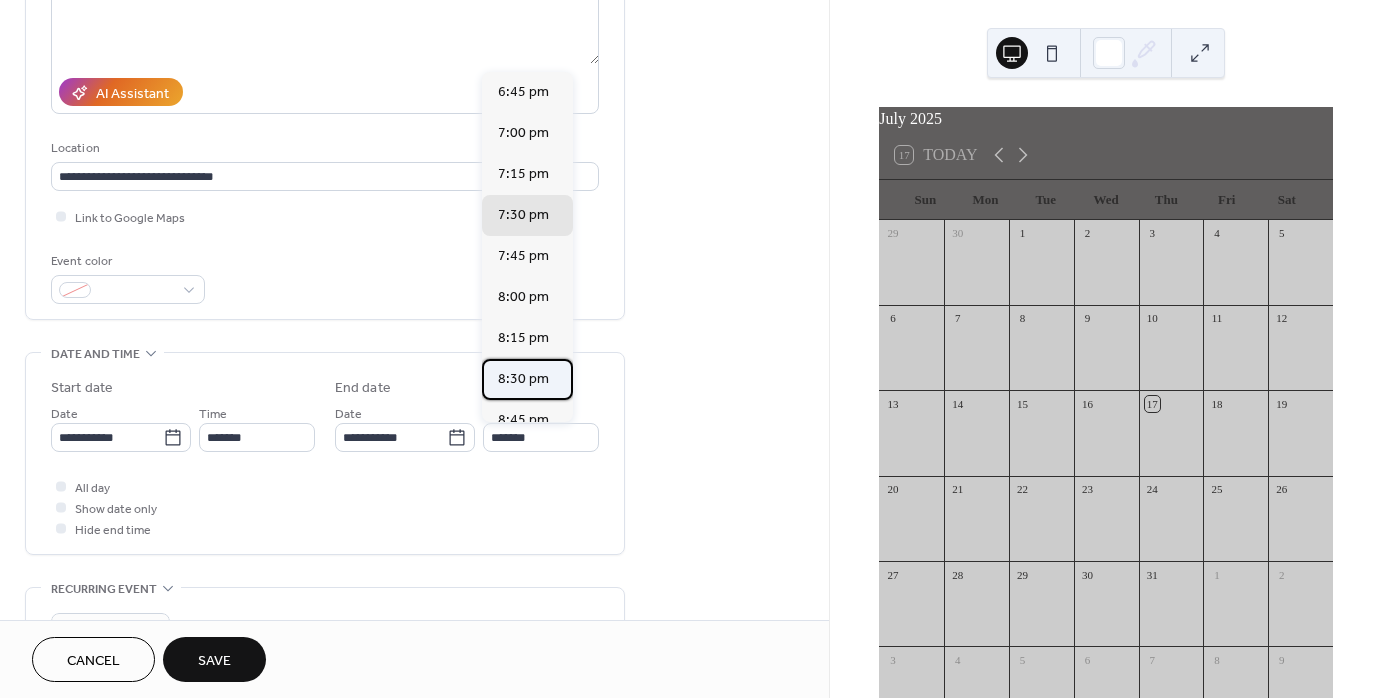click on "8:30 pm" at bounding box center [527, 379] 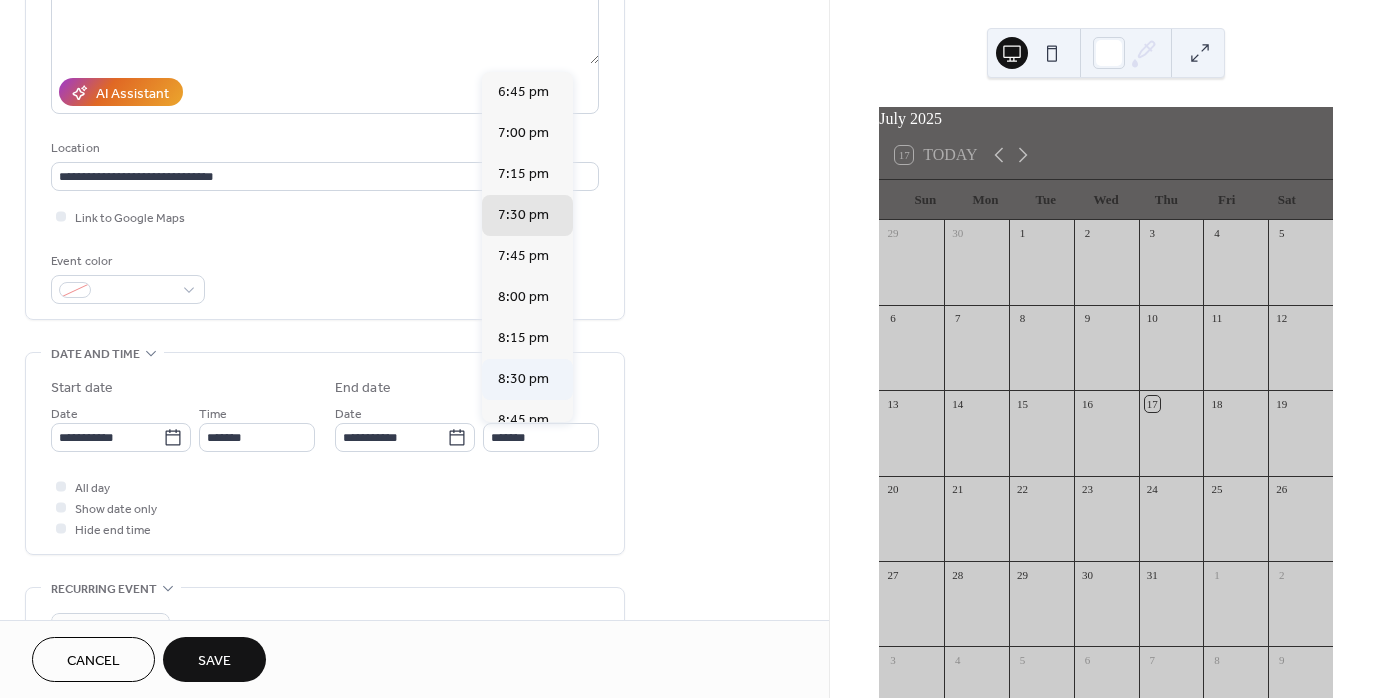 type on "*******" 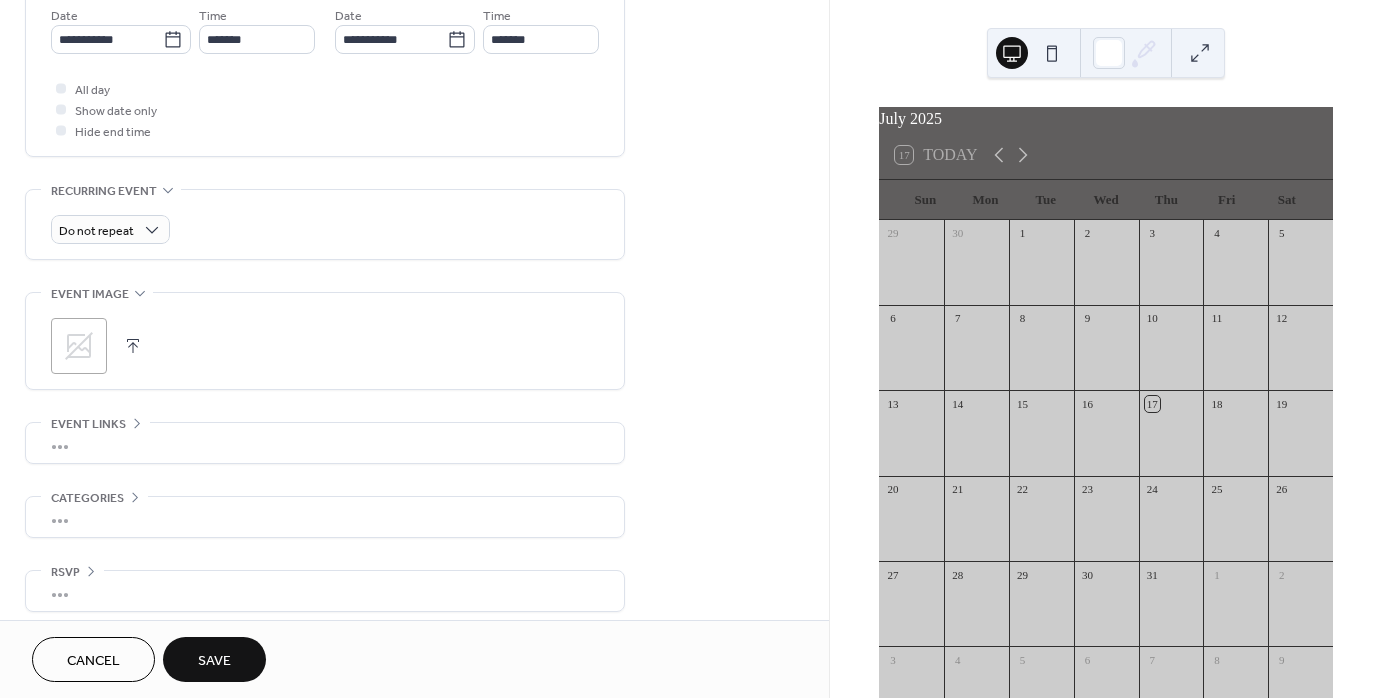 scroll, scrollTop: 698, scrollLeft: 0, axis: vertical 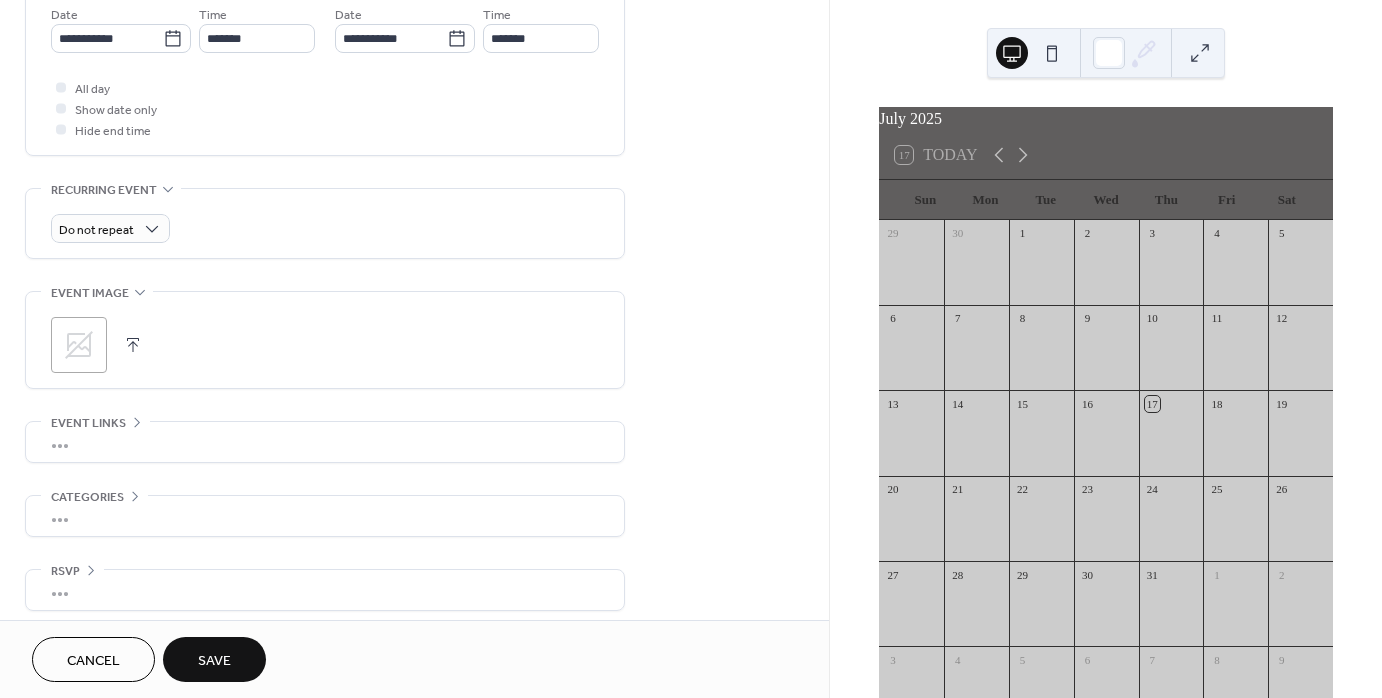 click on "Event links URL Text to display Open in new tab •••" at bounding box center (325, 442) 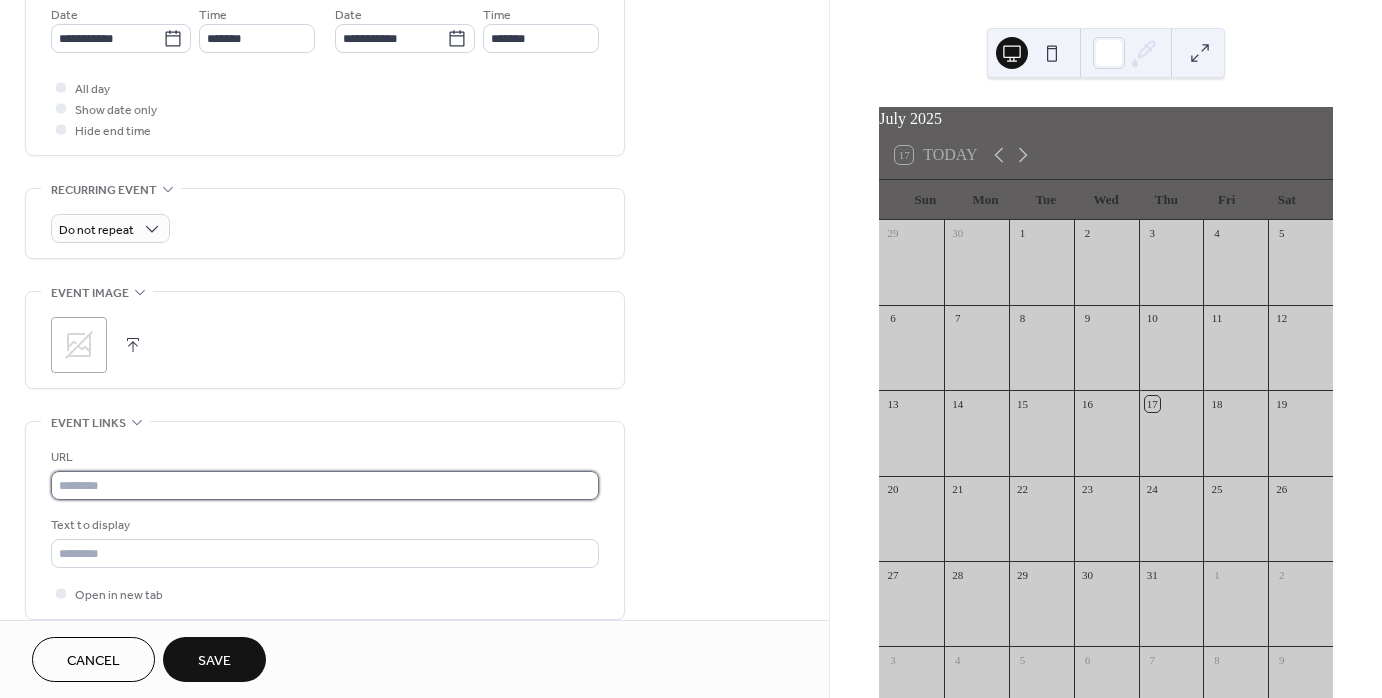 click at bounding box center [325, 485] 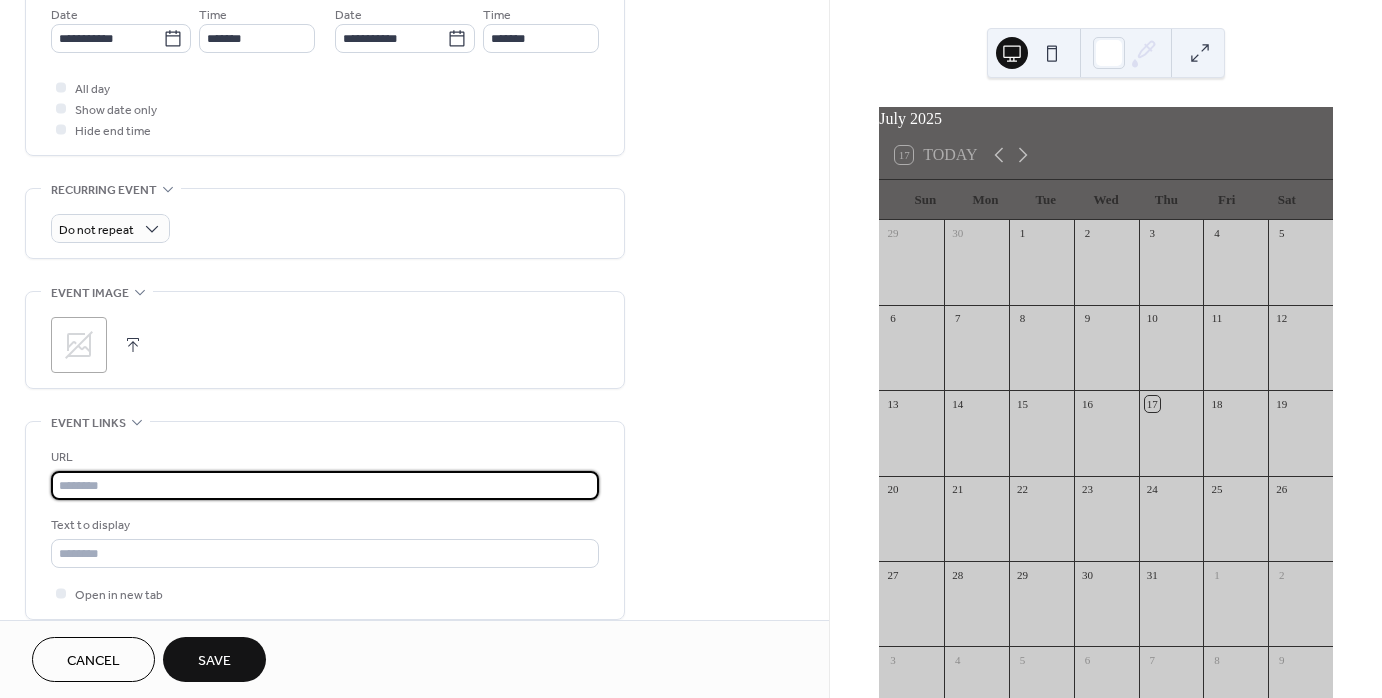 paste on "**********" 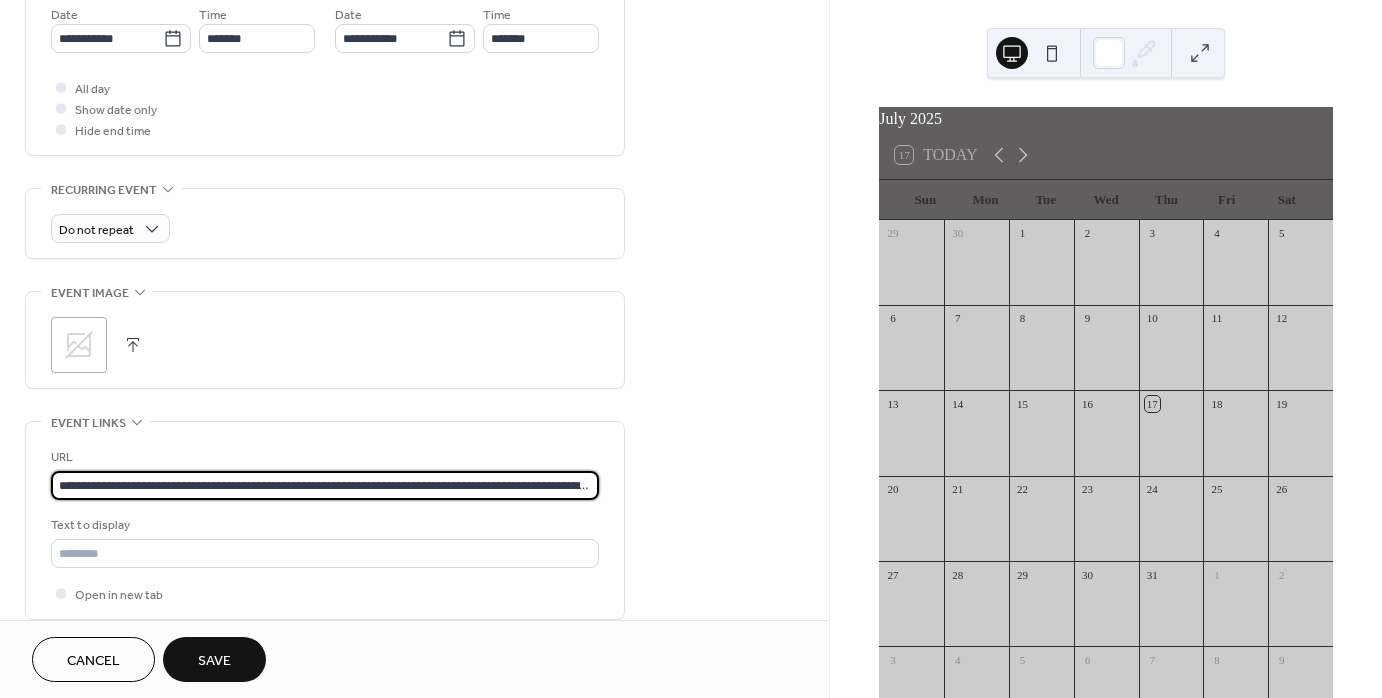 scroll, scrollTop: 0, scrollLeft: 1215, axis: horizontal 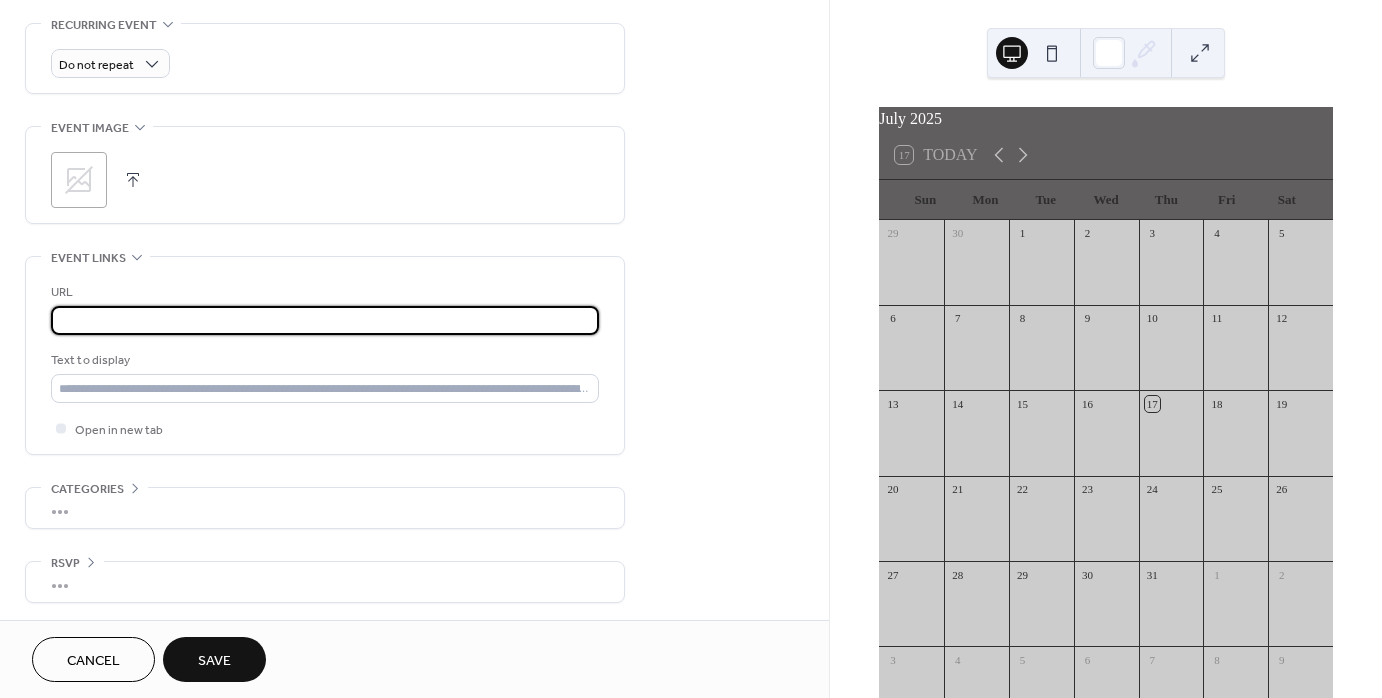 type on "**********" 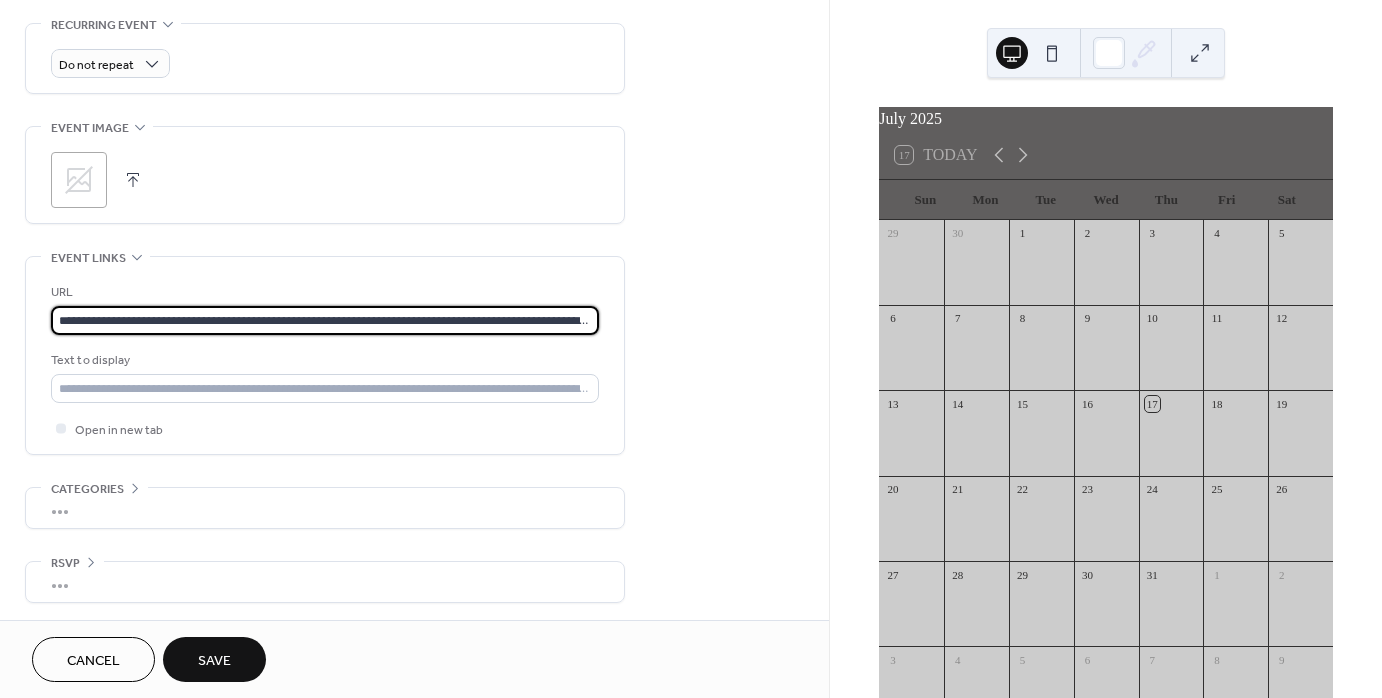click on "•••" at bounding box center (325, 508) 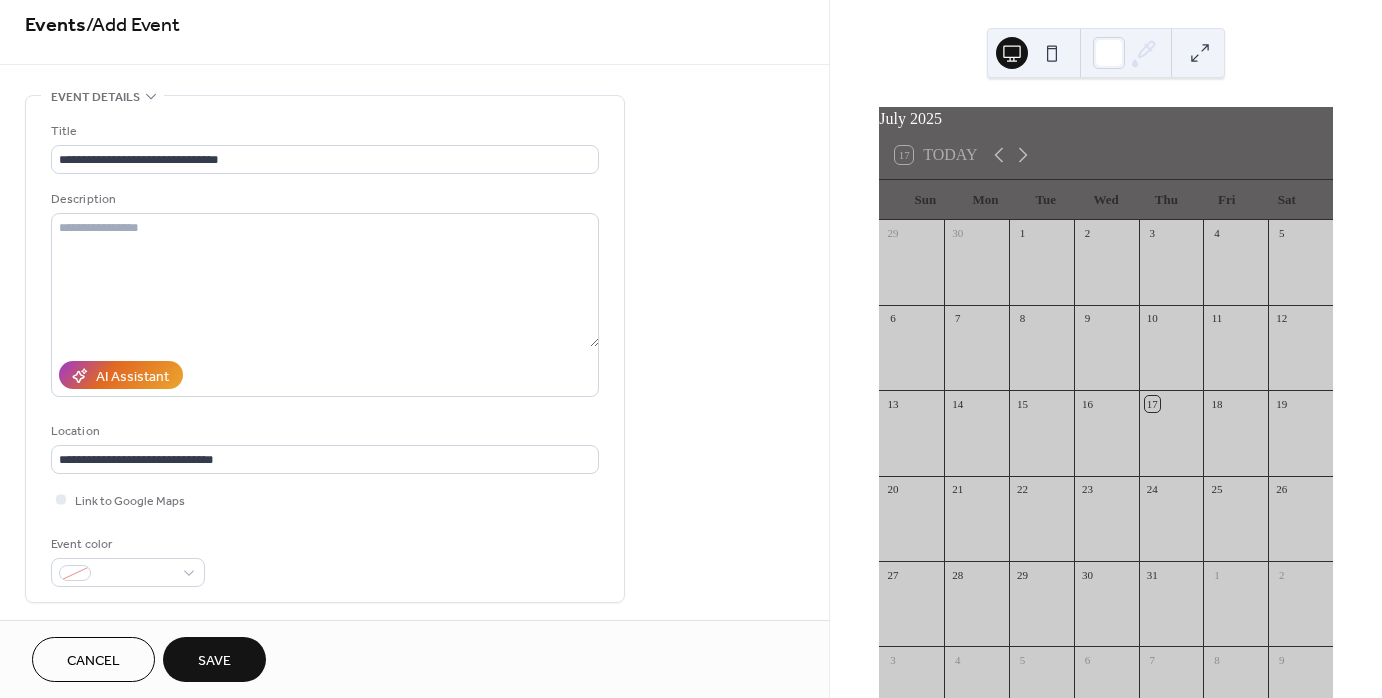 scroll, scrollTop: 0, scrollLeft: 0, axis: both 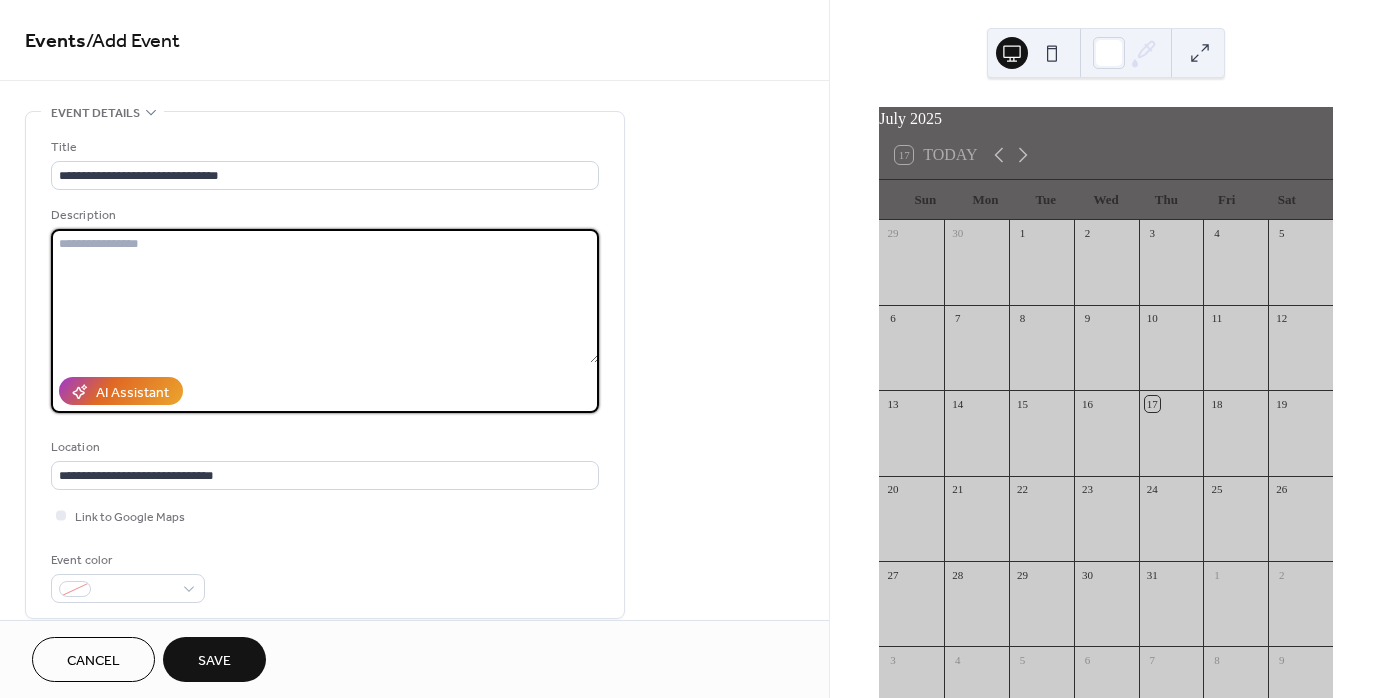 click at bounding box center [325, 296] 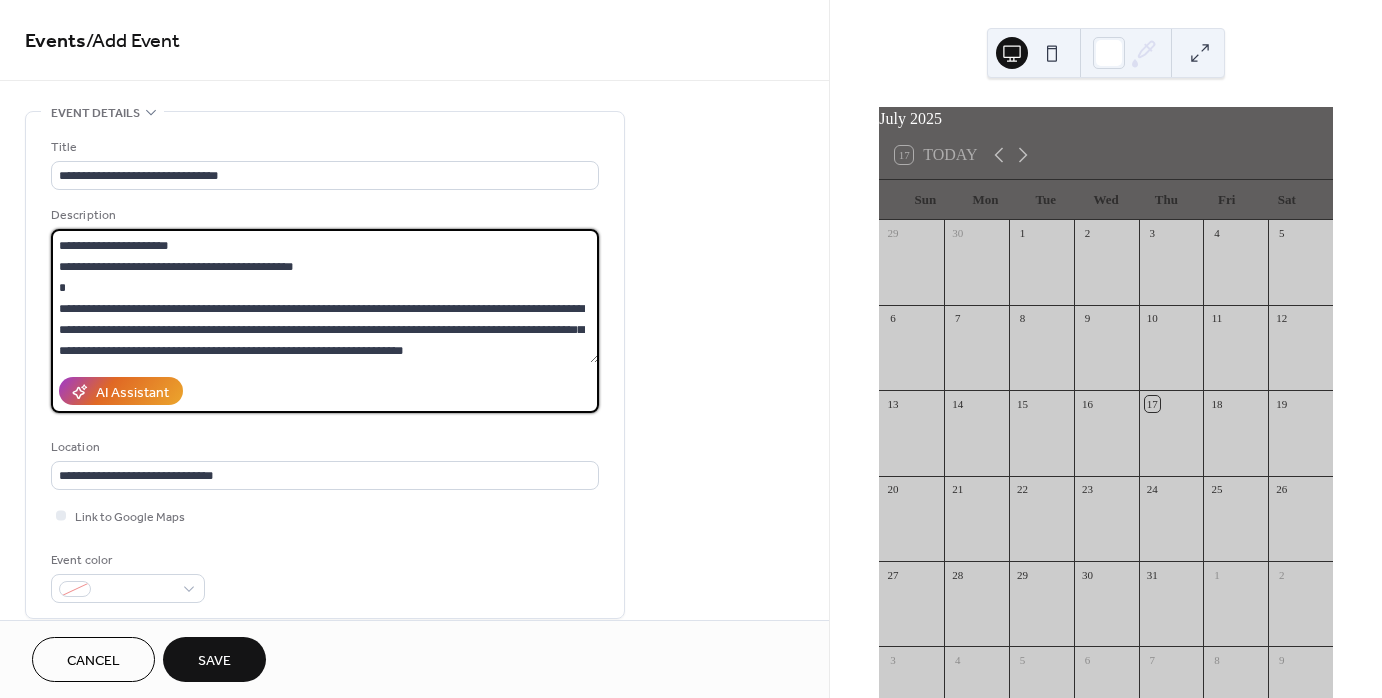 scroll, scrollTop: 41, scrollLeft: 0, axis: vertical 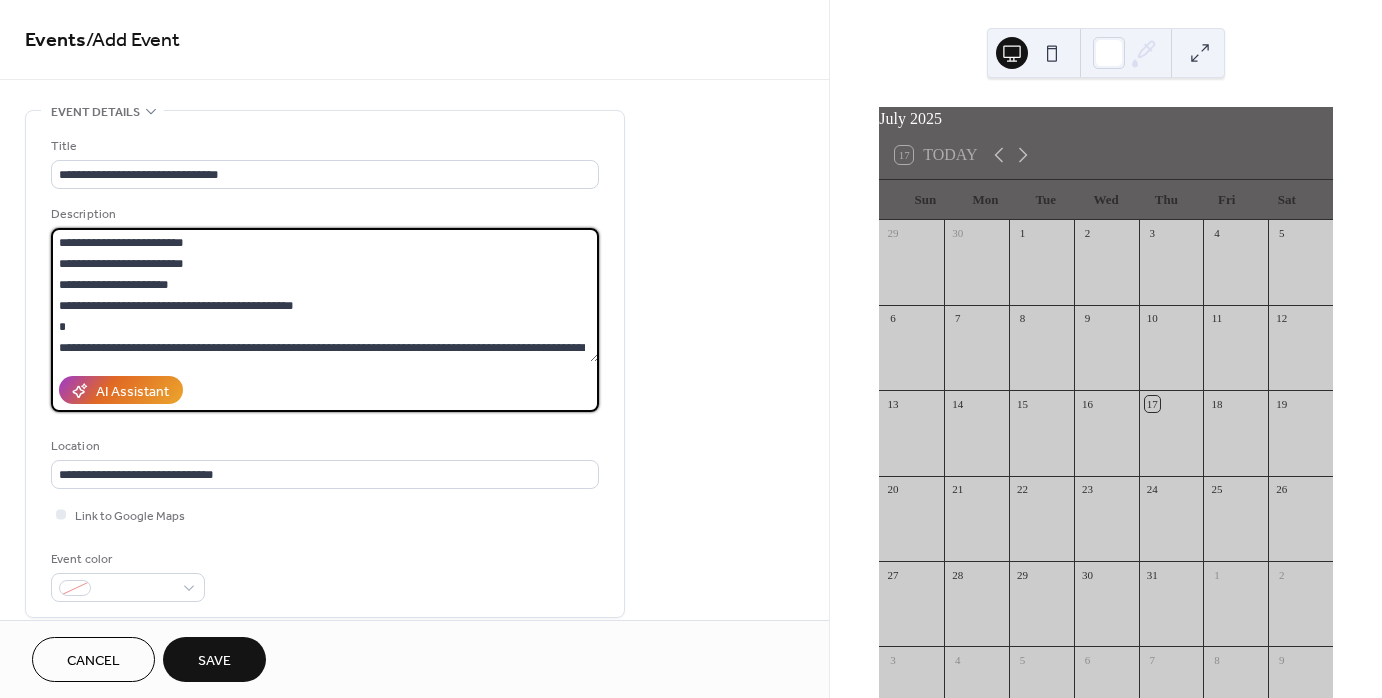 drag, startPoint x: 60, startPoint y: 241, endPoint x: 204, endPoint y: 277, distance: 148.43181 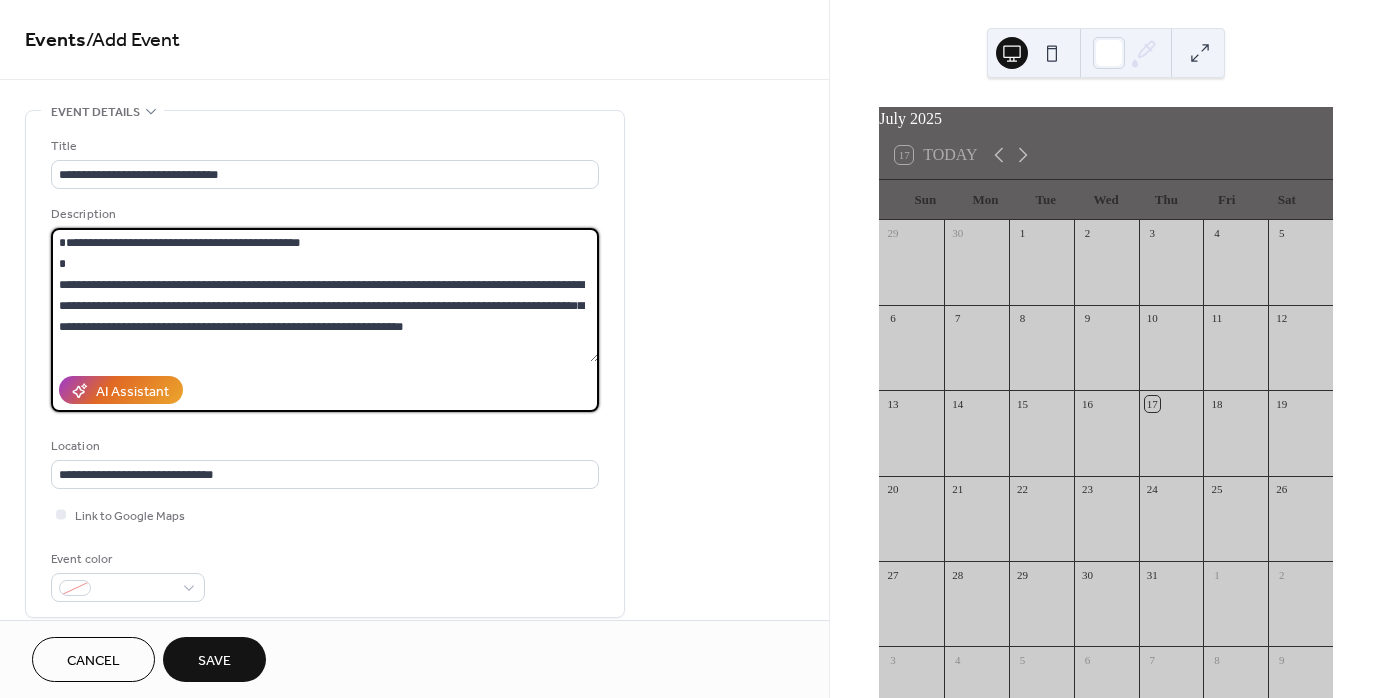 drag, startPoint x: 58, startPoint y: 261, endPoint x: 331, endPoint y: 269, distance: 273.1172 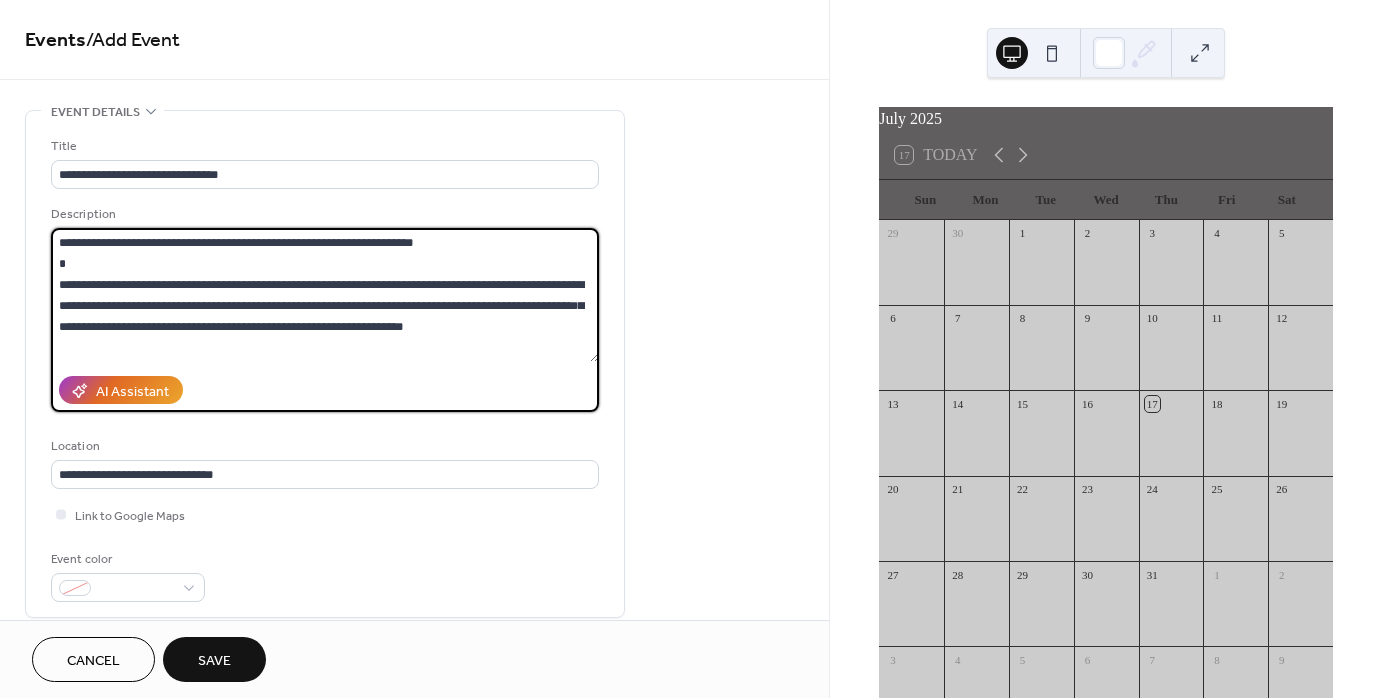 click on "**********" at bounding box center [325, 295] 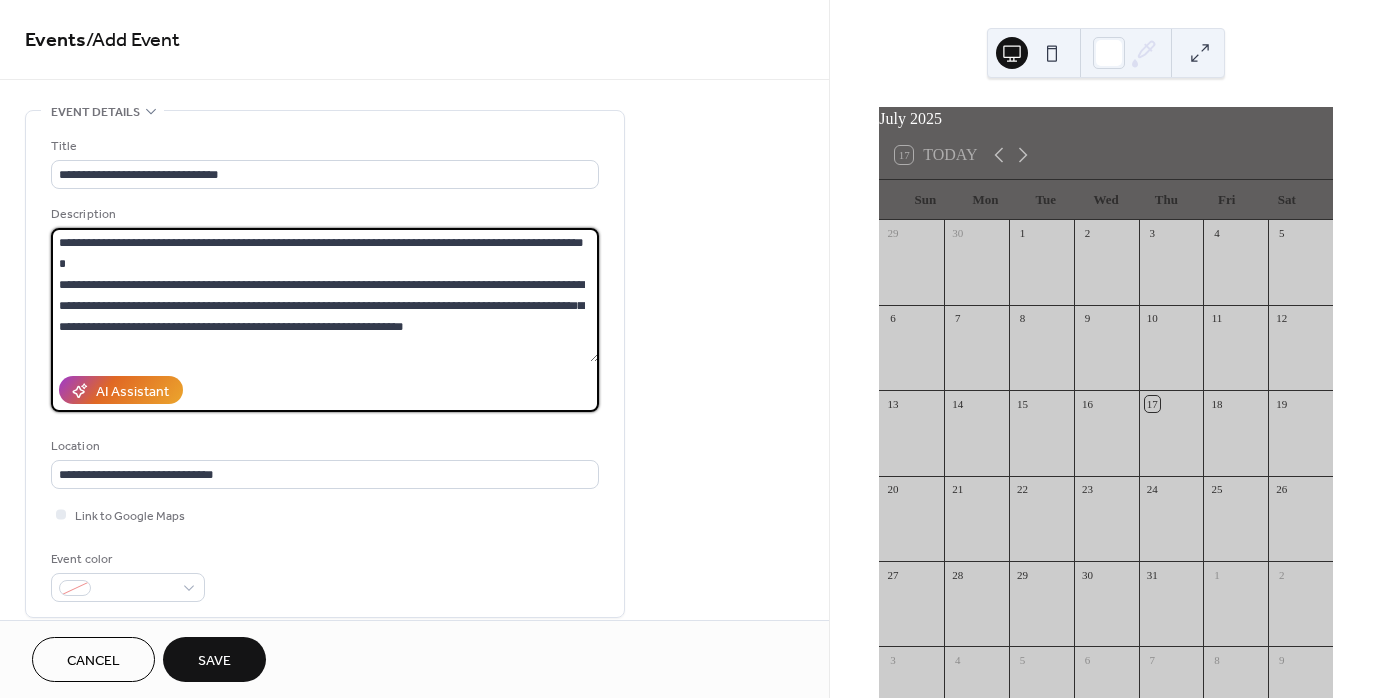 click on "**********" at bounding box center (325, 295) 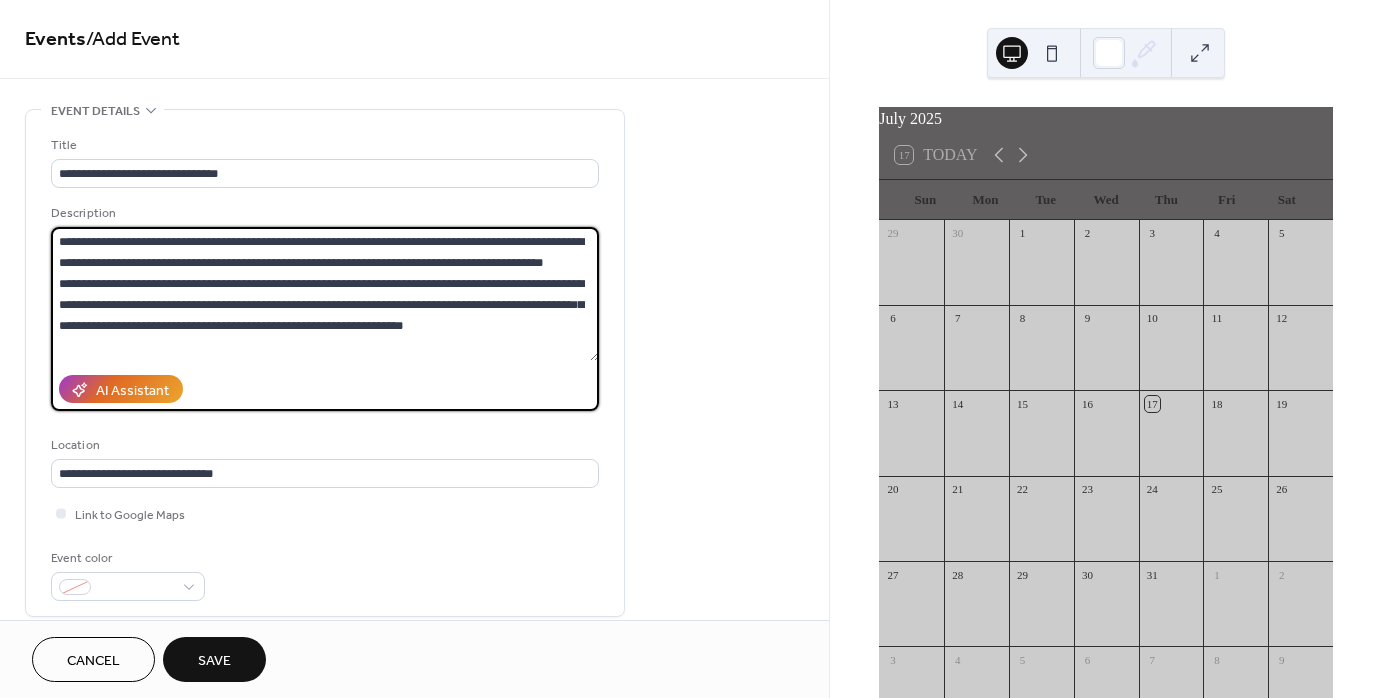 scroll, scrollTop: 1, scrollLeft: 0, axis: vertical 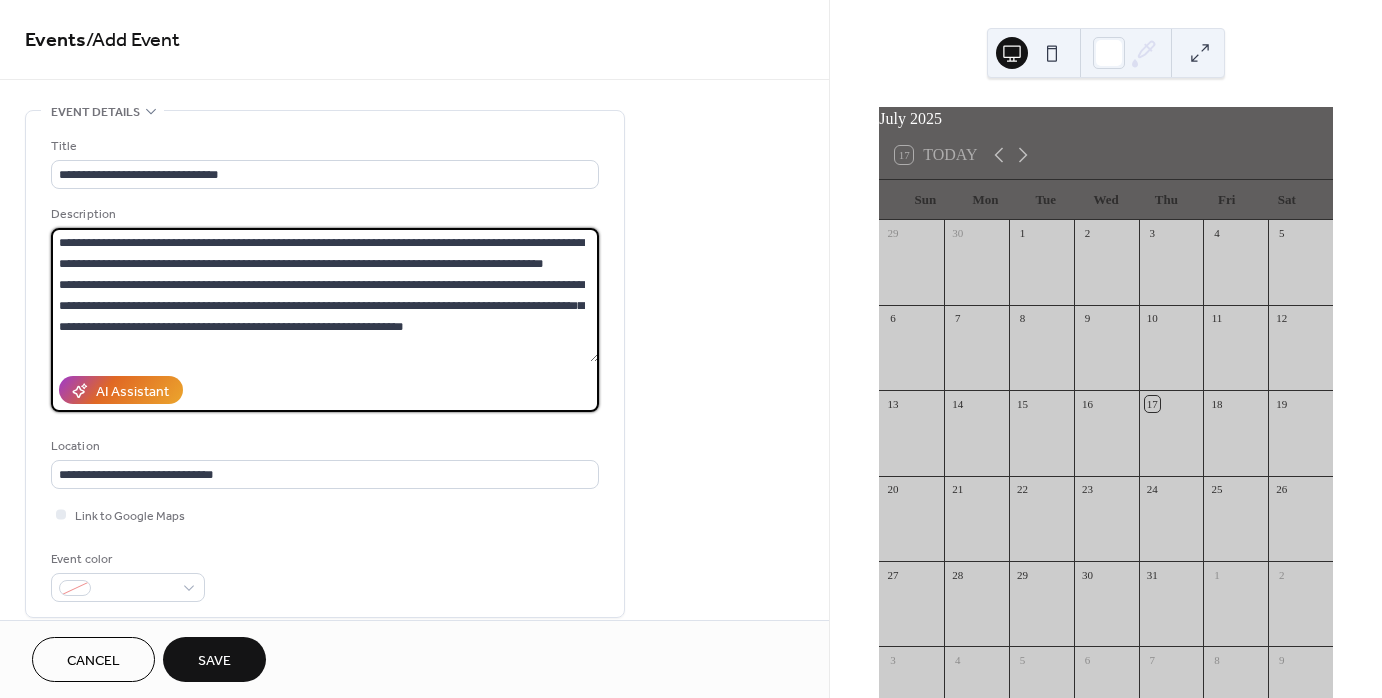 drag, startPoint x: 125, startPoint y: 263, endPoint x: 504, endPoint y: 263, distance: 379 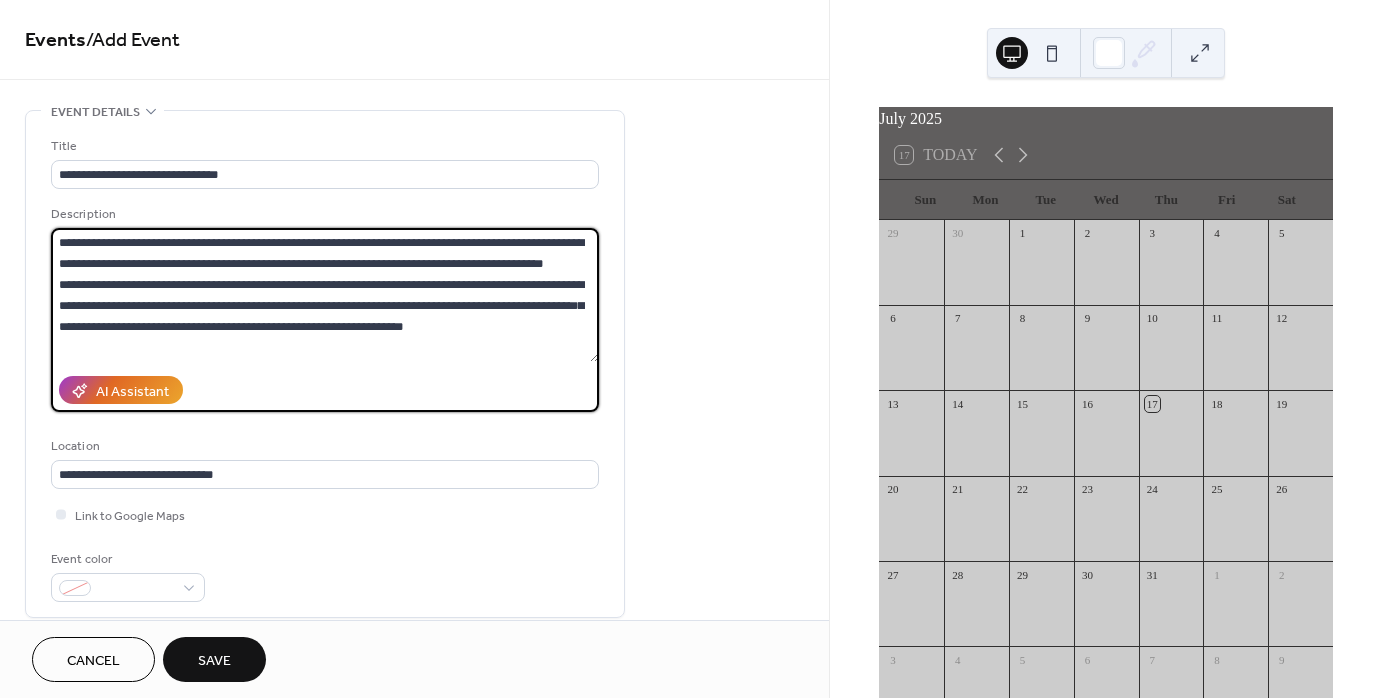 click on "**********" at bounding box center [325, 295] 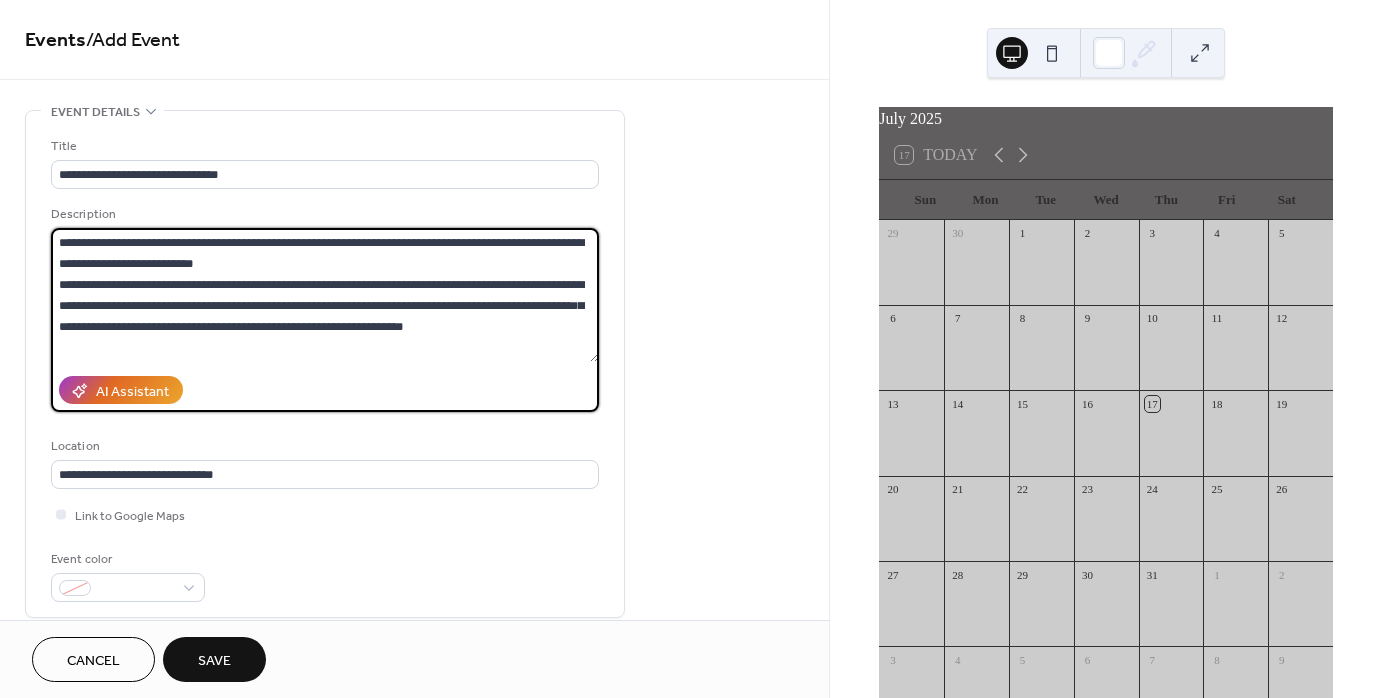 drag, startPoint x: 277, startPoint y: 260, endPoint x: 124, endPoint y: 261, distance: 153.00327 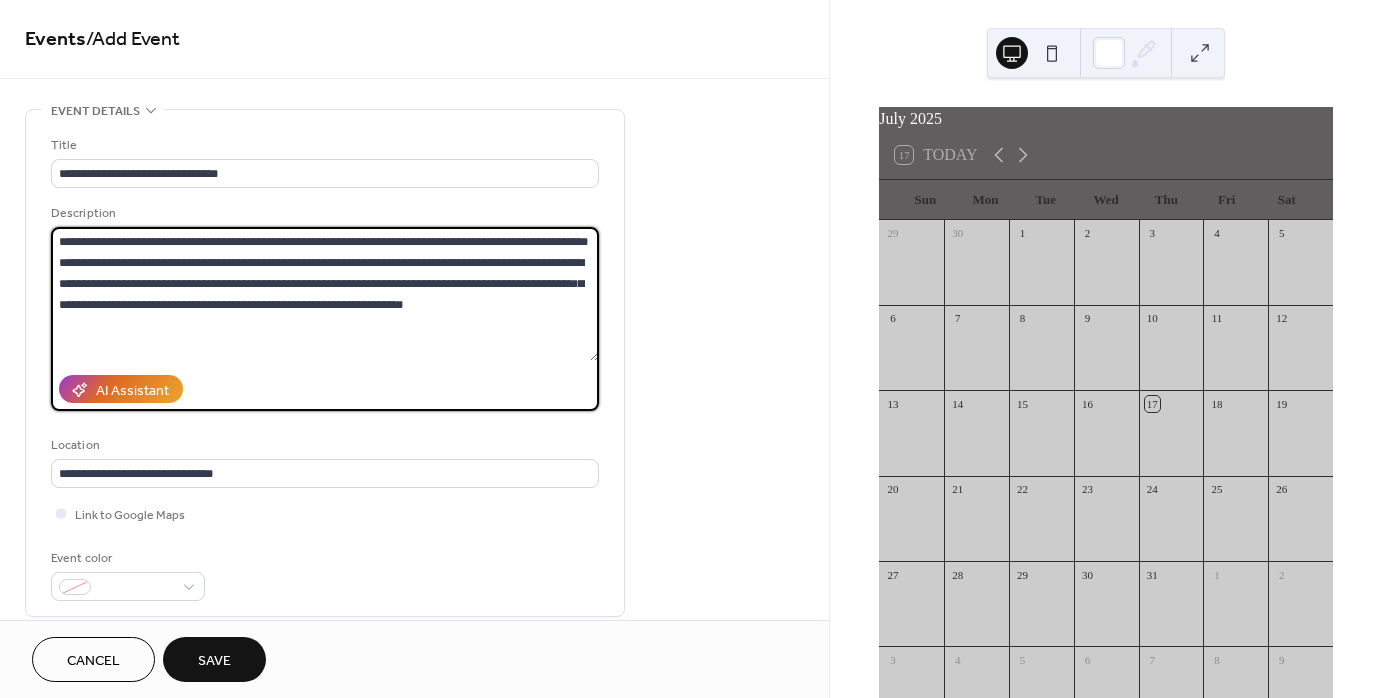 scroll, scrollTop: 1, scrollLeft: 0, axis: vertical 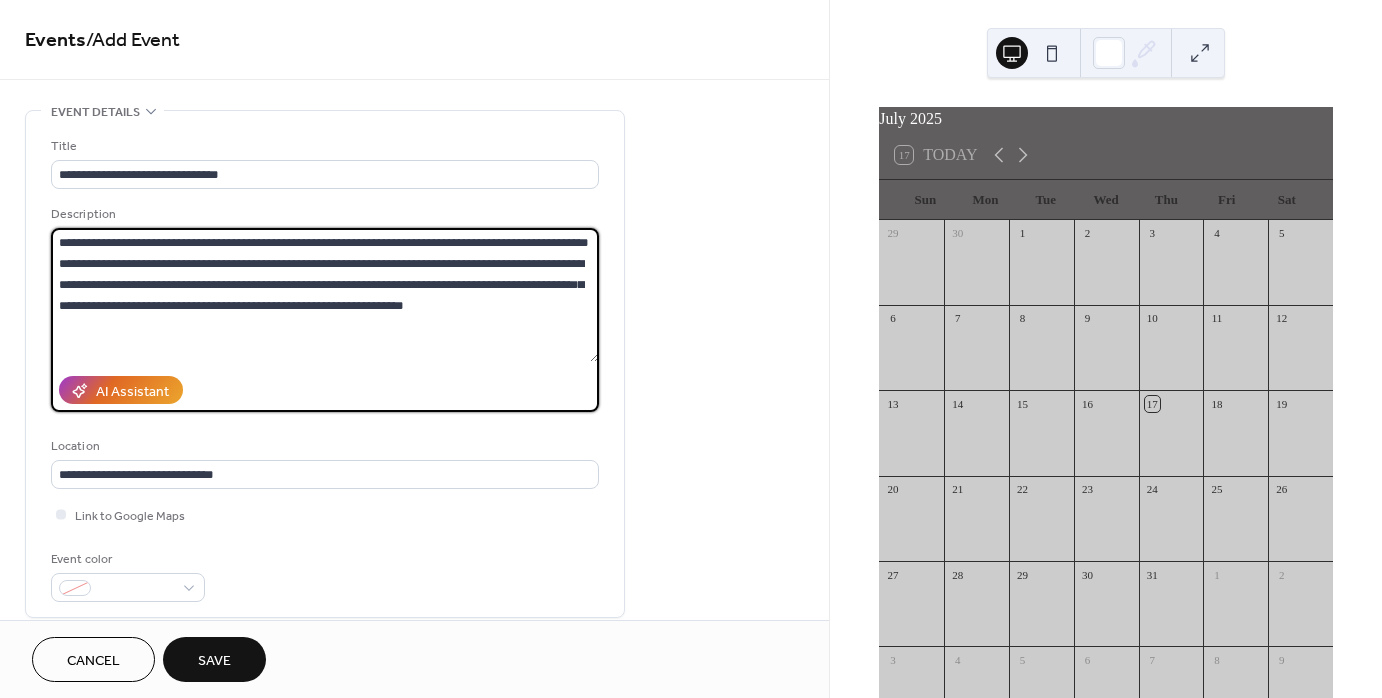 drag, startPoint x: 504, startPoint y: 325, endPoint x: 594, endPoint y: 324, distance: 90.005554 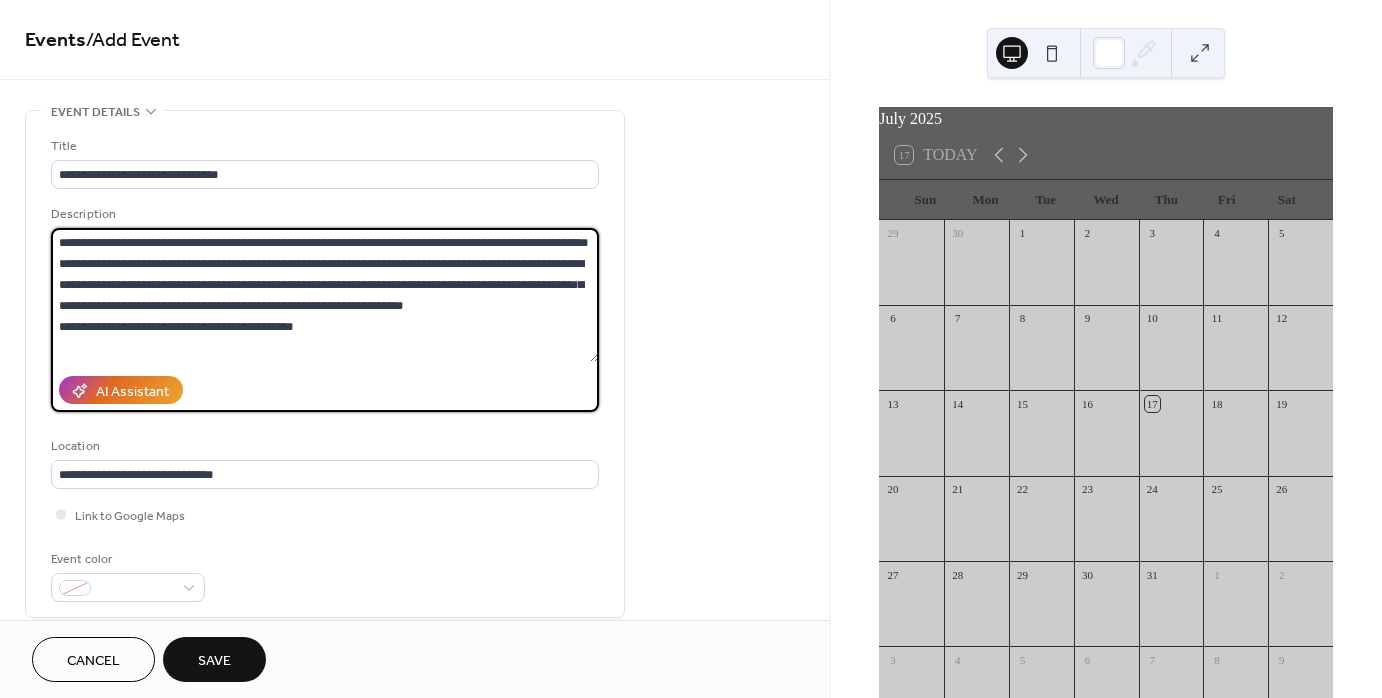 click on "**********" at bounding box center [325, 295] 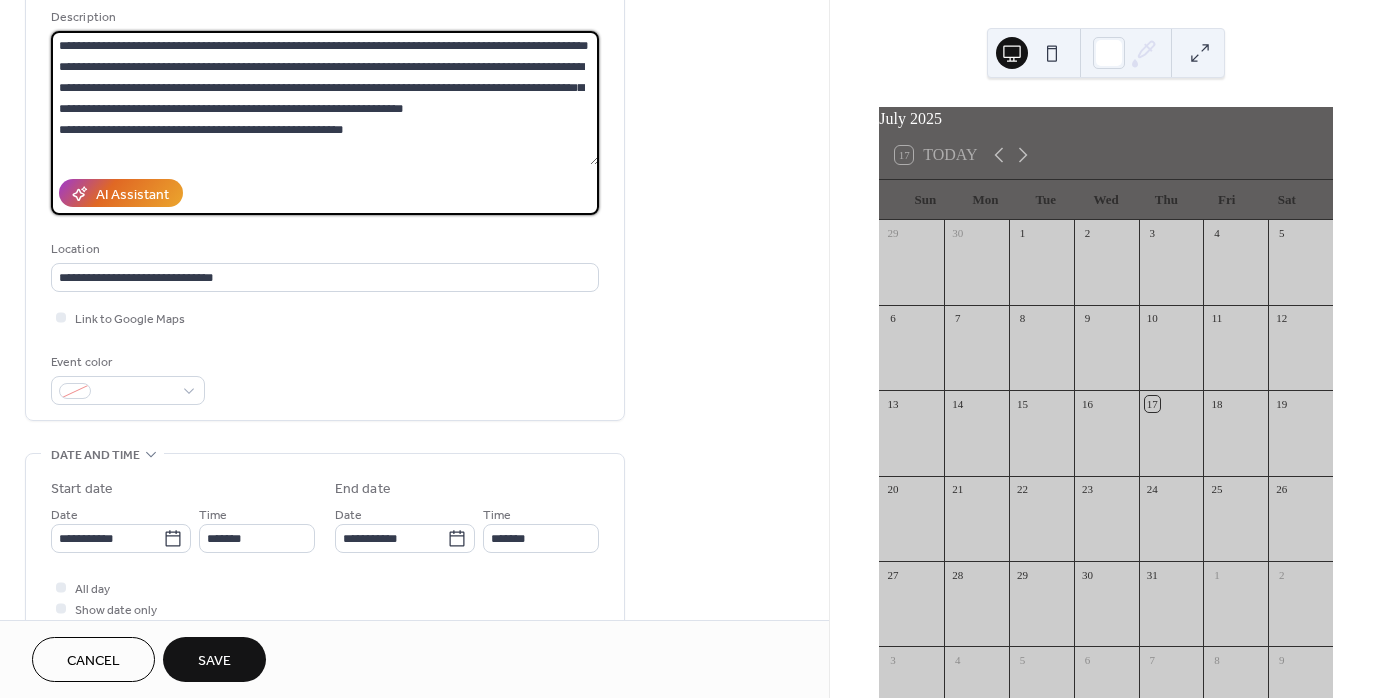 scroll, scrollTop: 200, scrollLeft: 0, axis: vertical 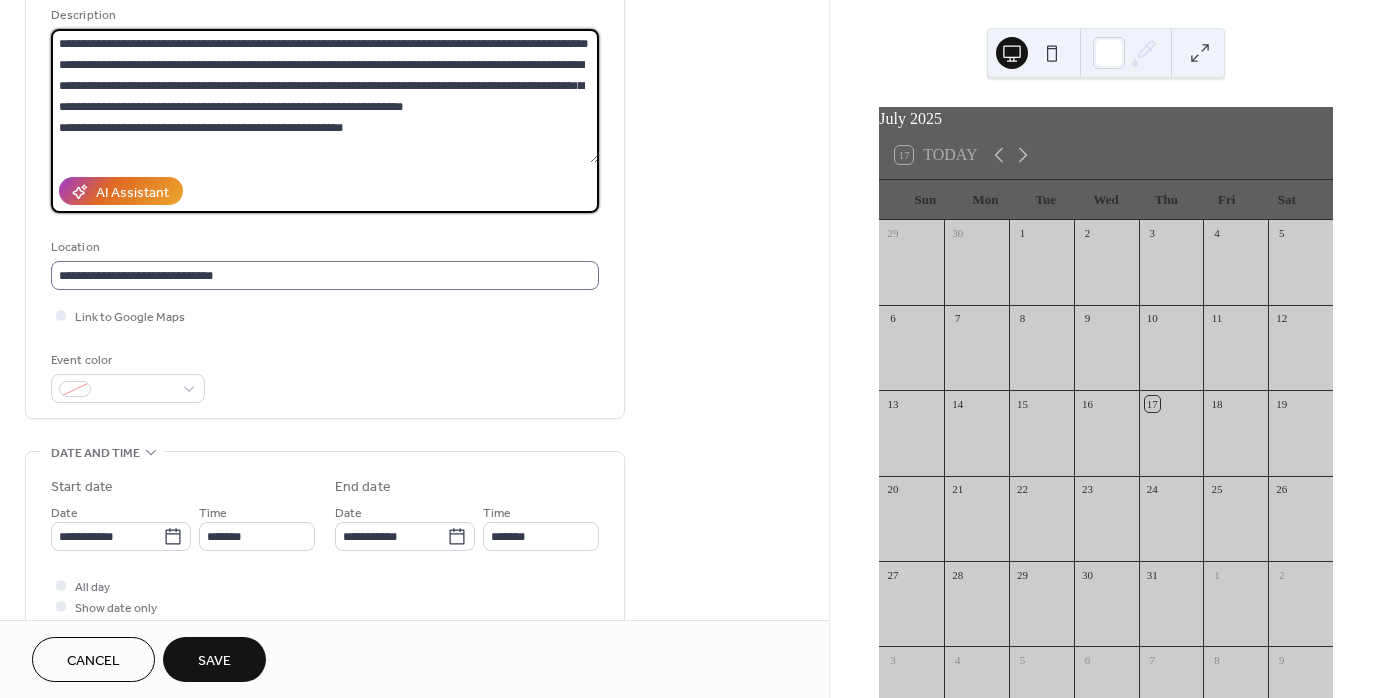 type on "**********" 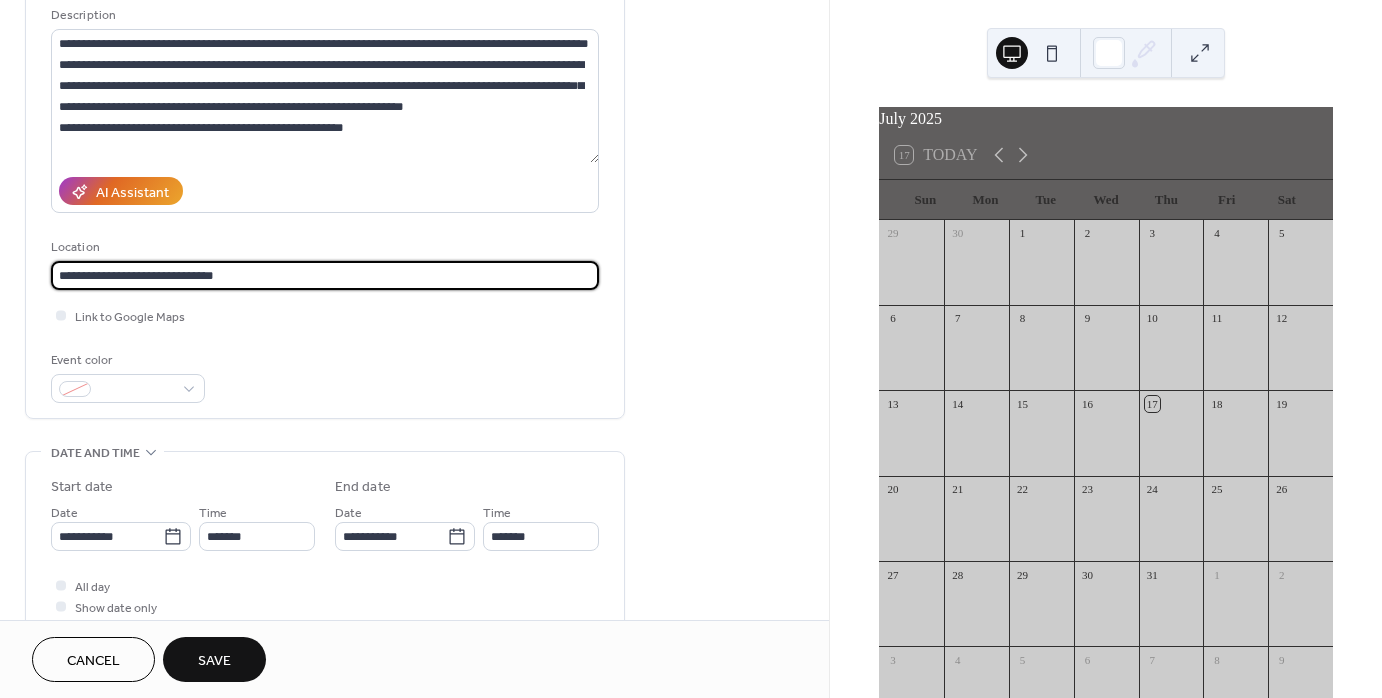 click on "**********" at bounding box center (325, 275) 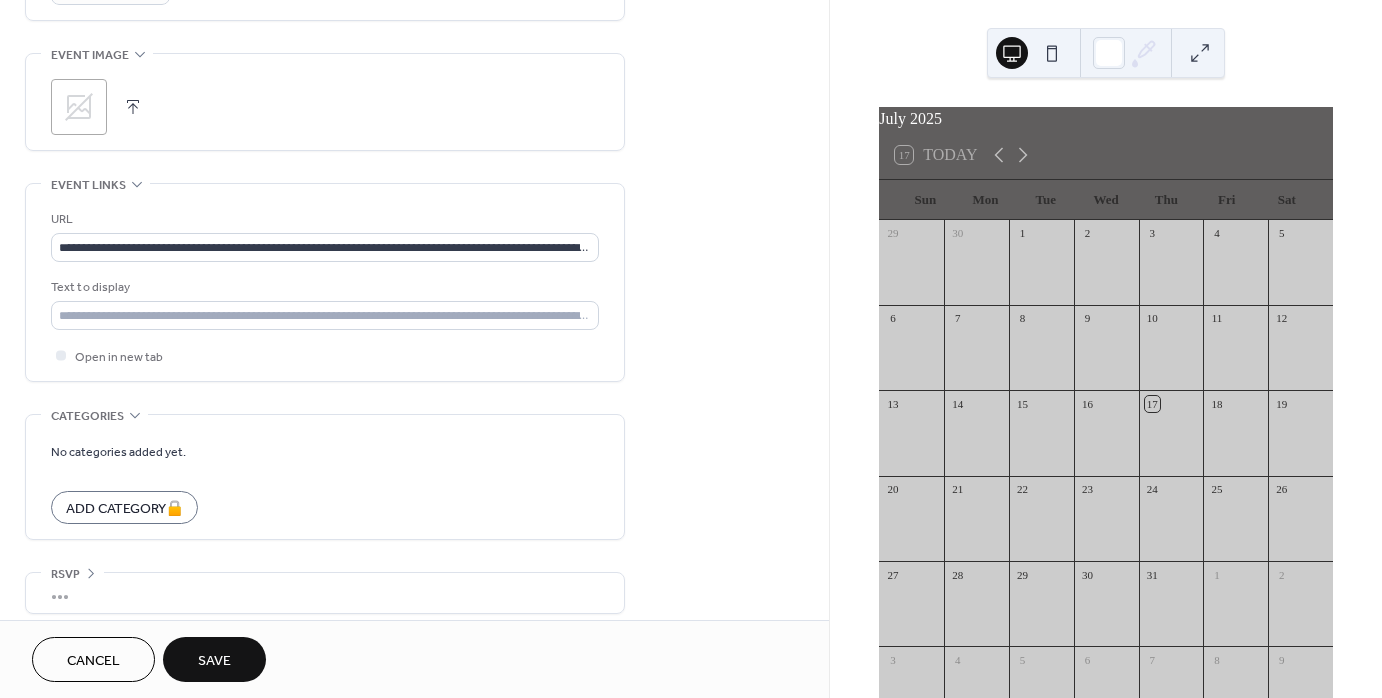 scroll, scrollTop: 947, scrollLeft: 0, axis: vertical 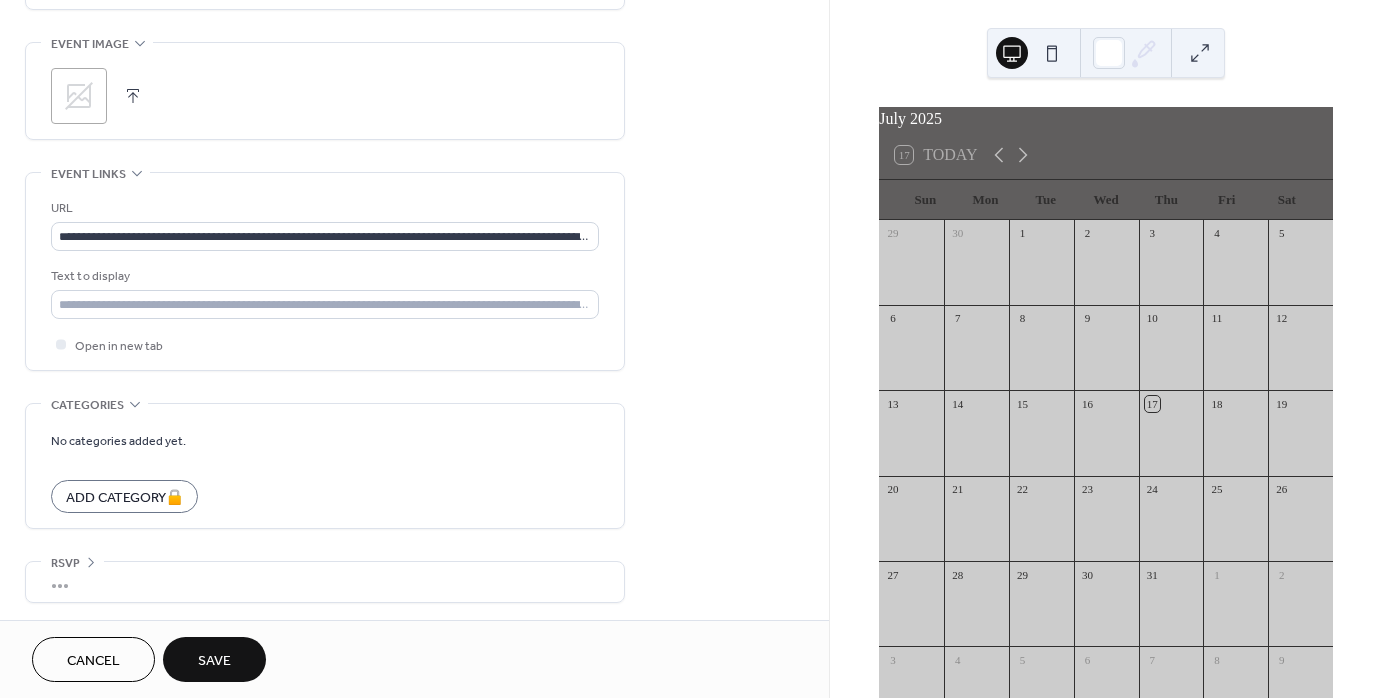 type on "**********" 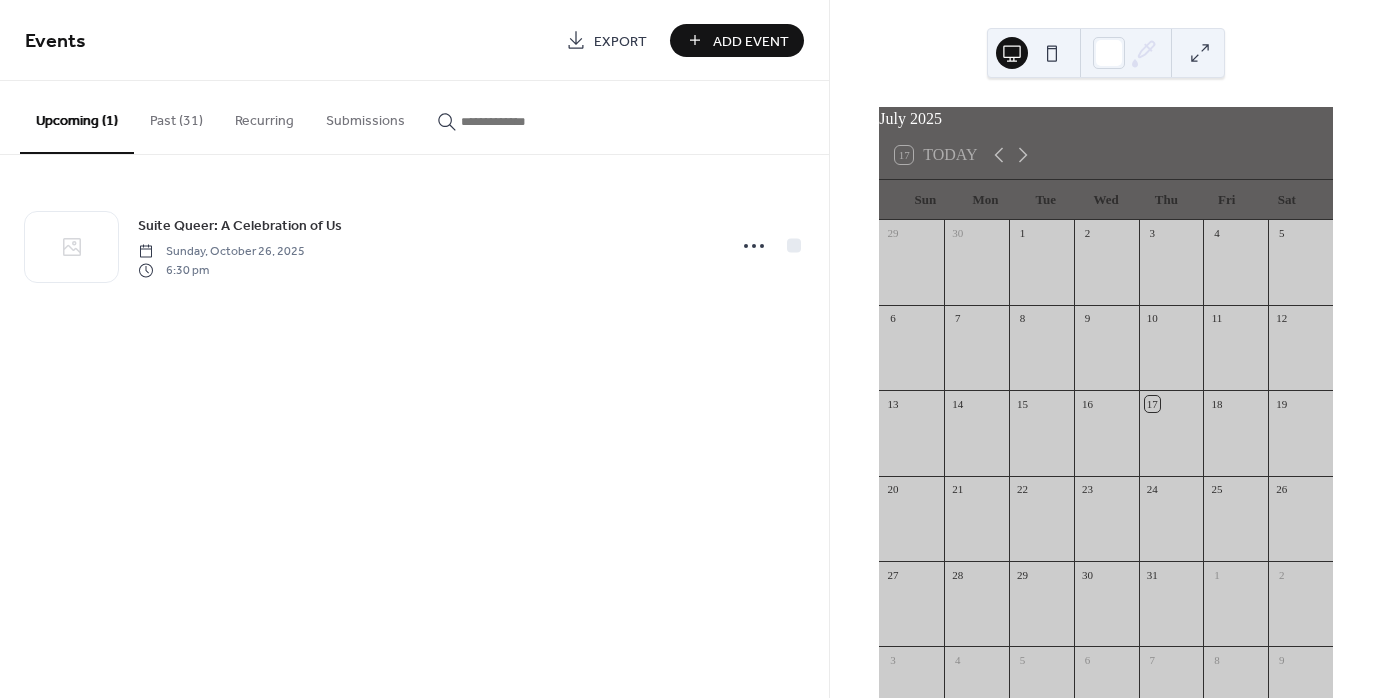 click on "Add Event" at bounding box center [751, 41] 